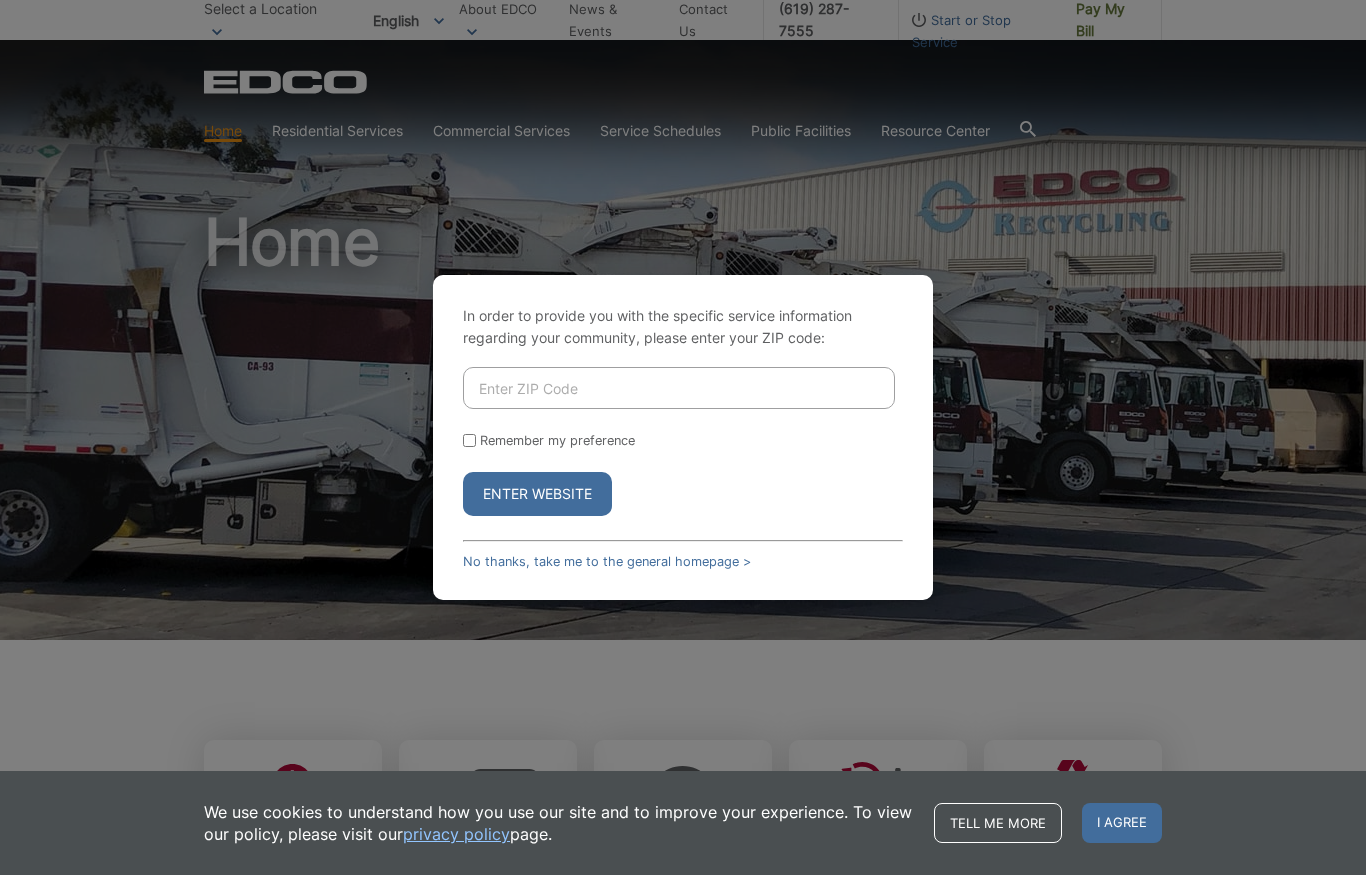 scroll, scrollTop: 0, scrollLeft: 0, axis: both 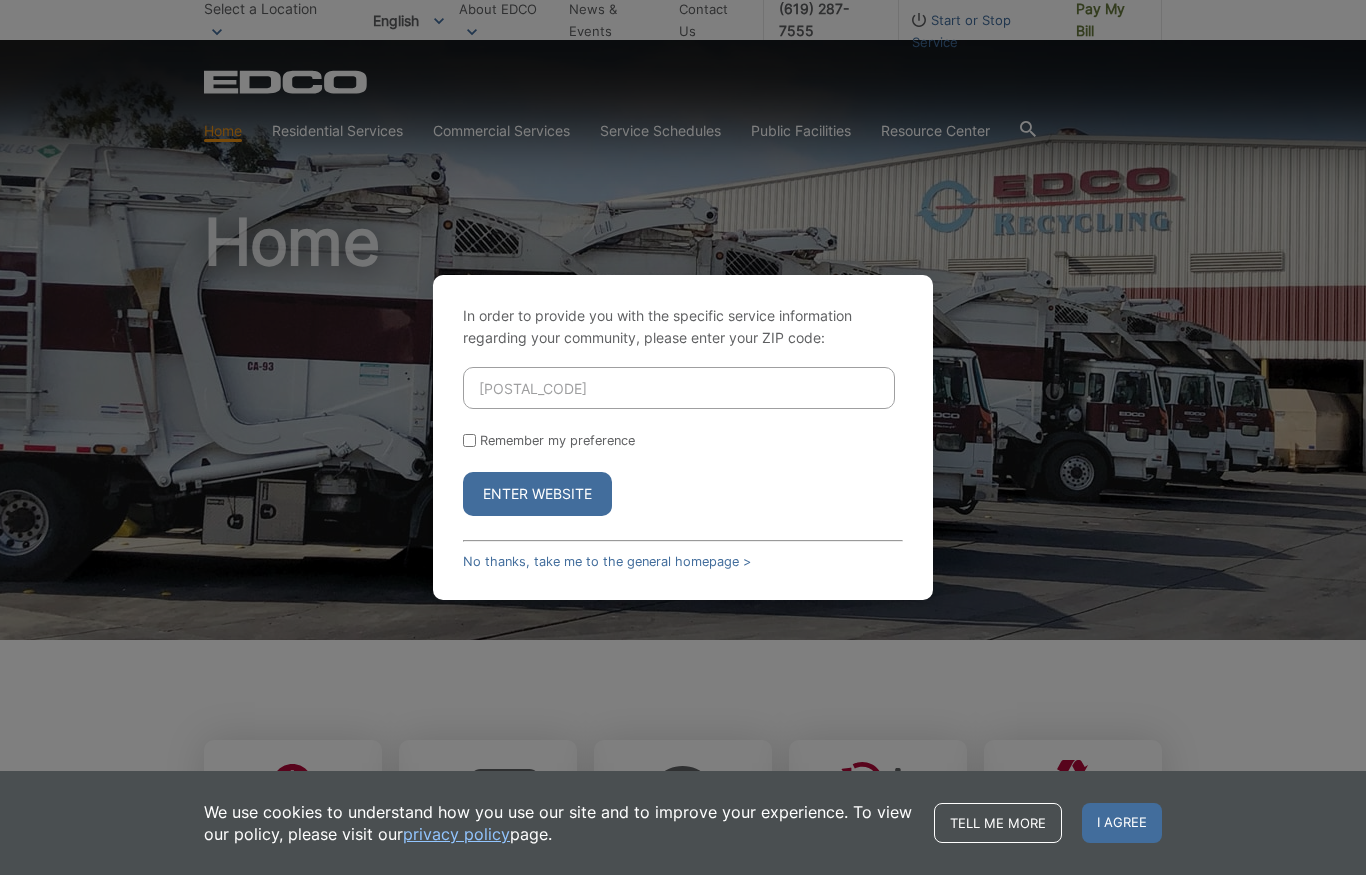 type on "[POSTAL_CODE]" 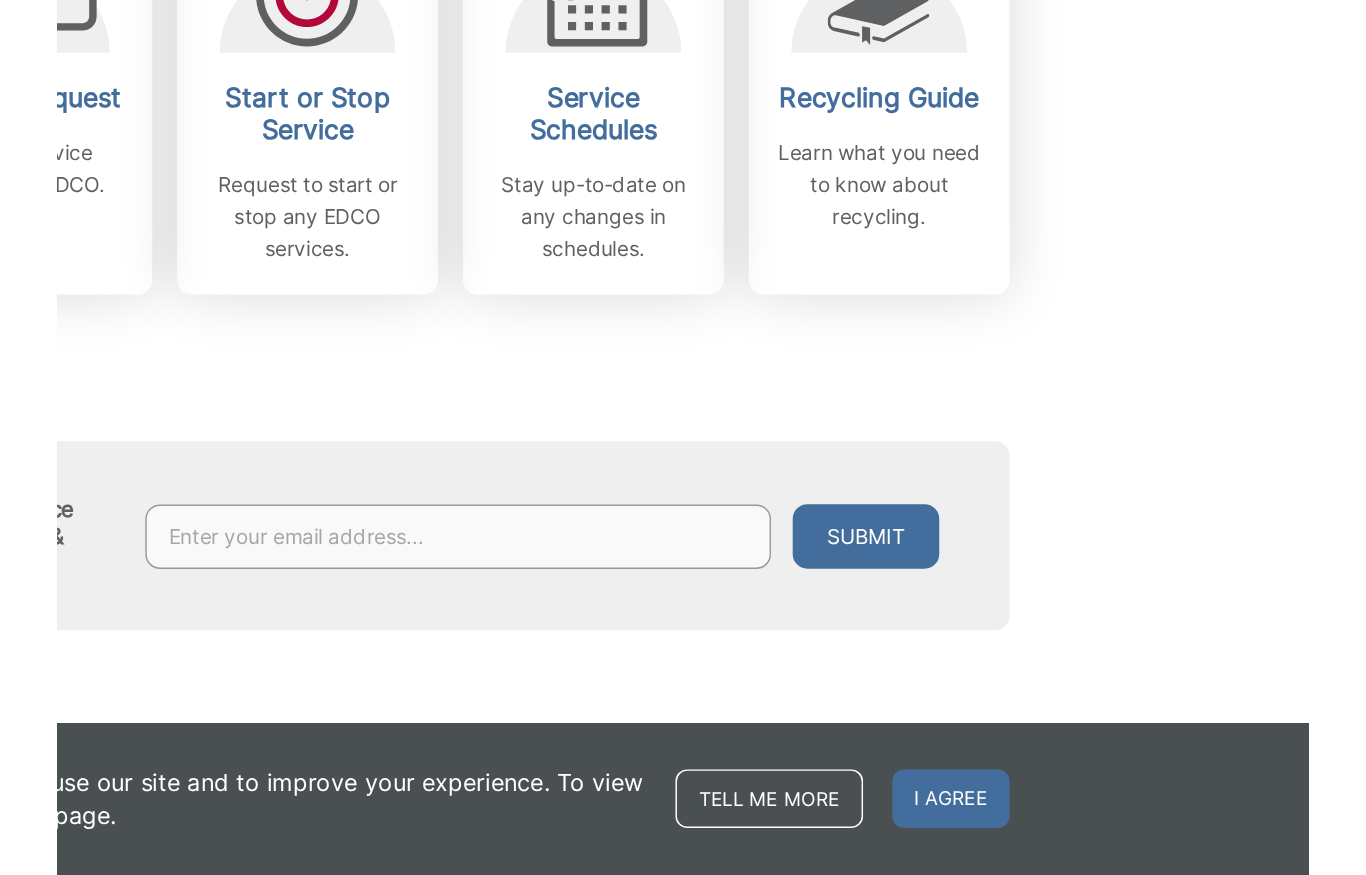 scroll, scrollTop: 526, scrollLeft: 0, axis: vertical 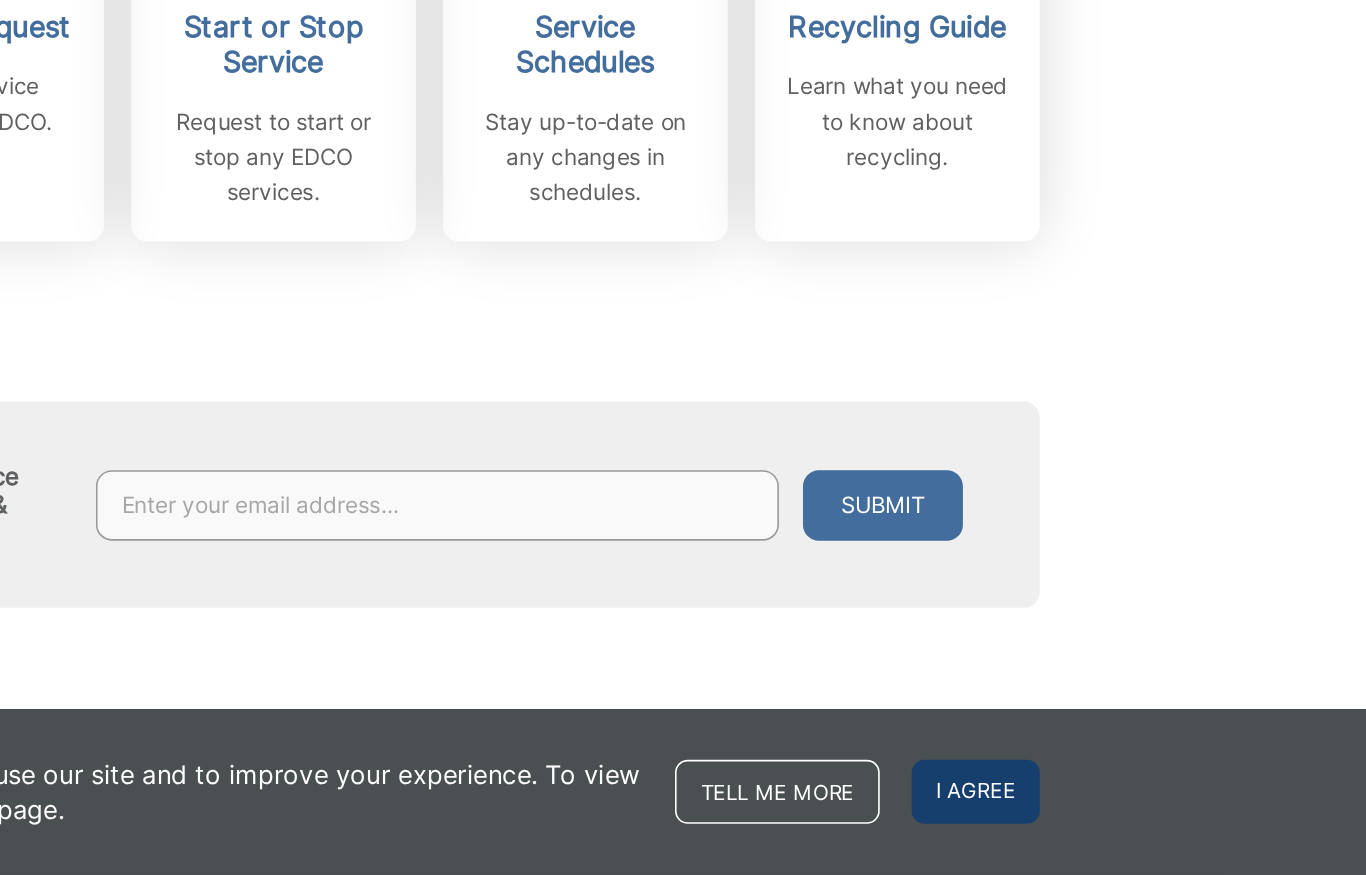 click on "I agree" at bounding box center [1122, 823] 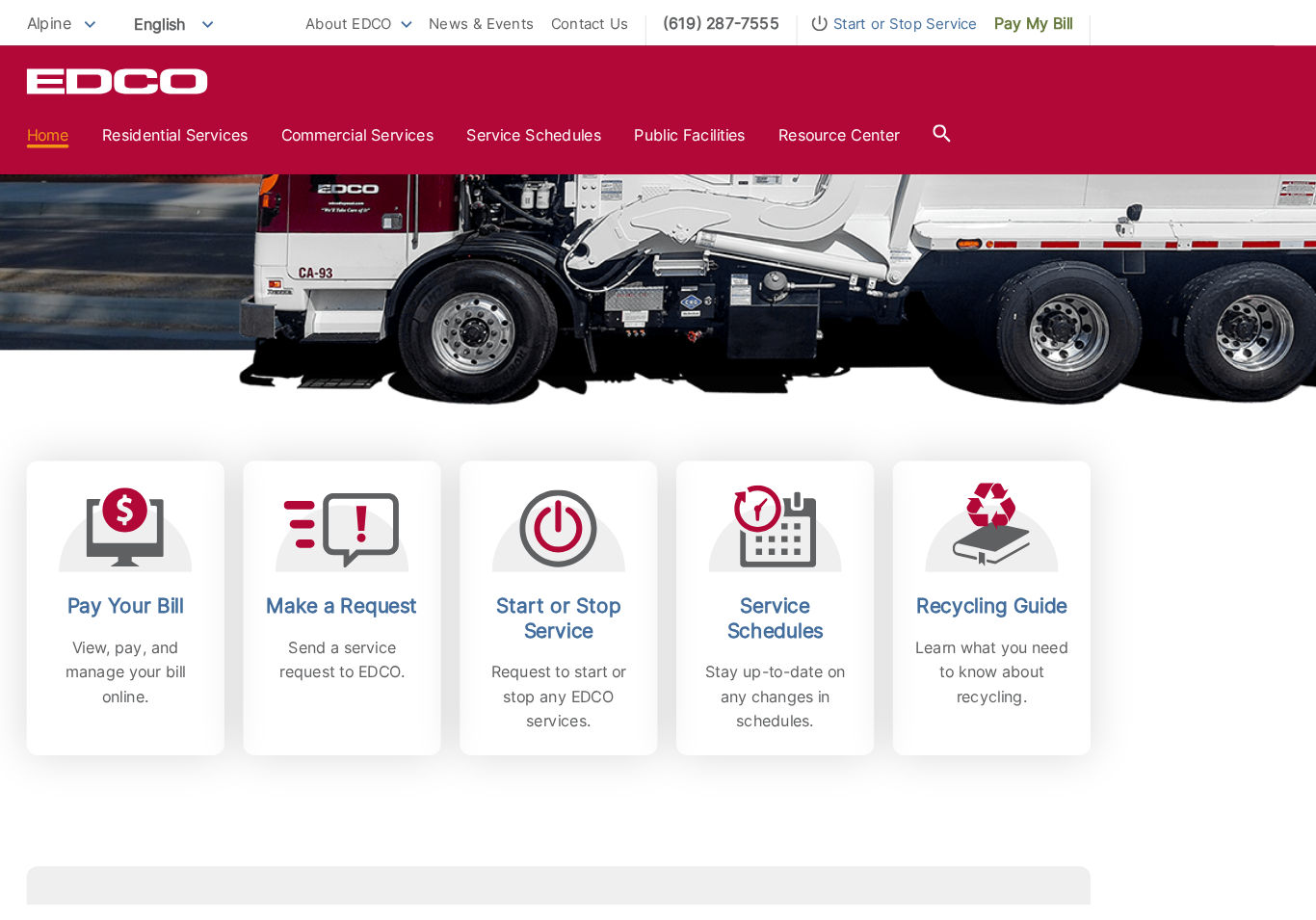 scroll, scrollTop: 301, scrollLeft: 0, axis: vertical 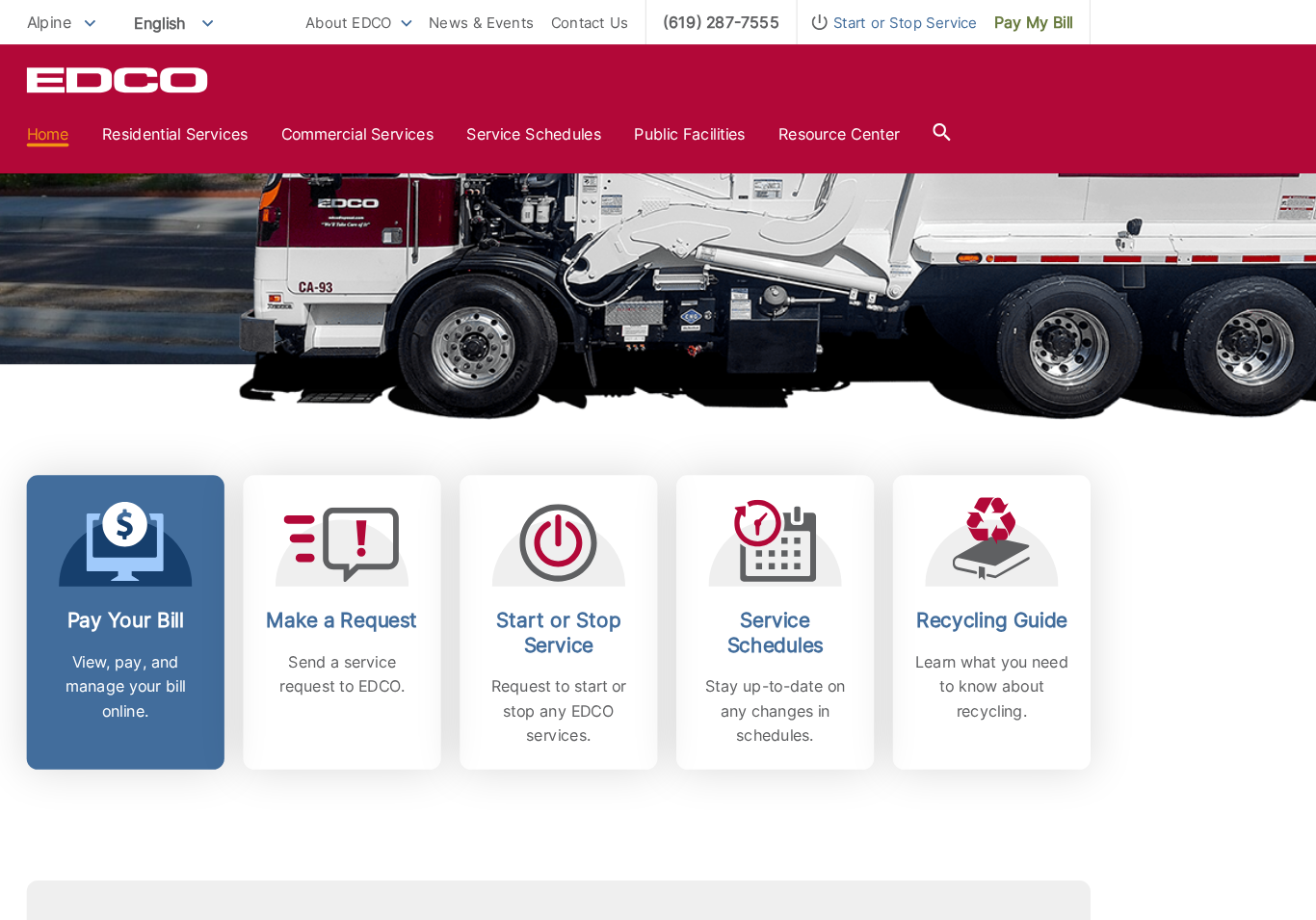 click on "Pay Your Bill" at bounding box center (282, 539) 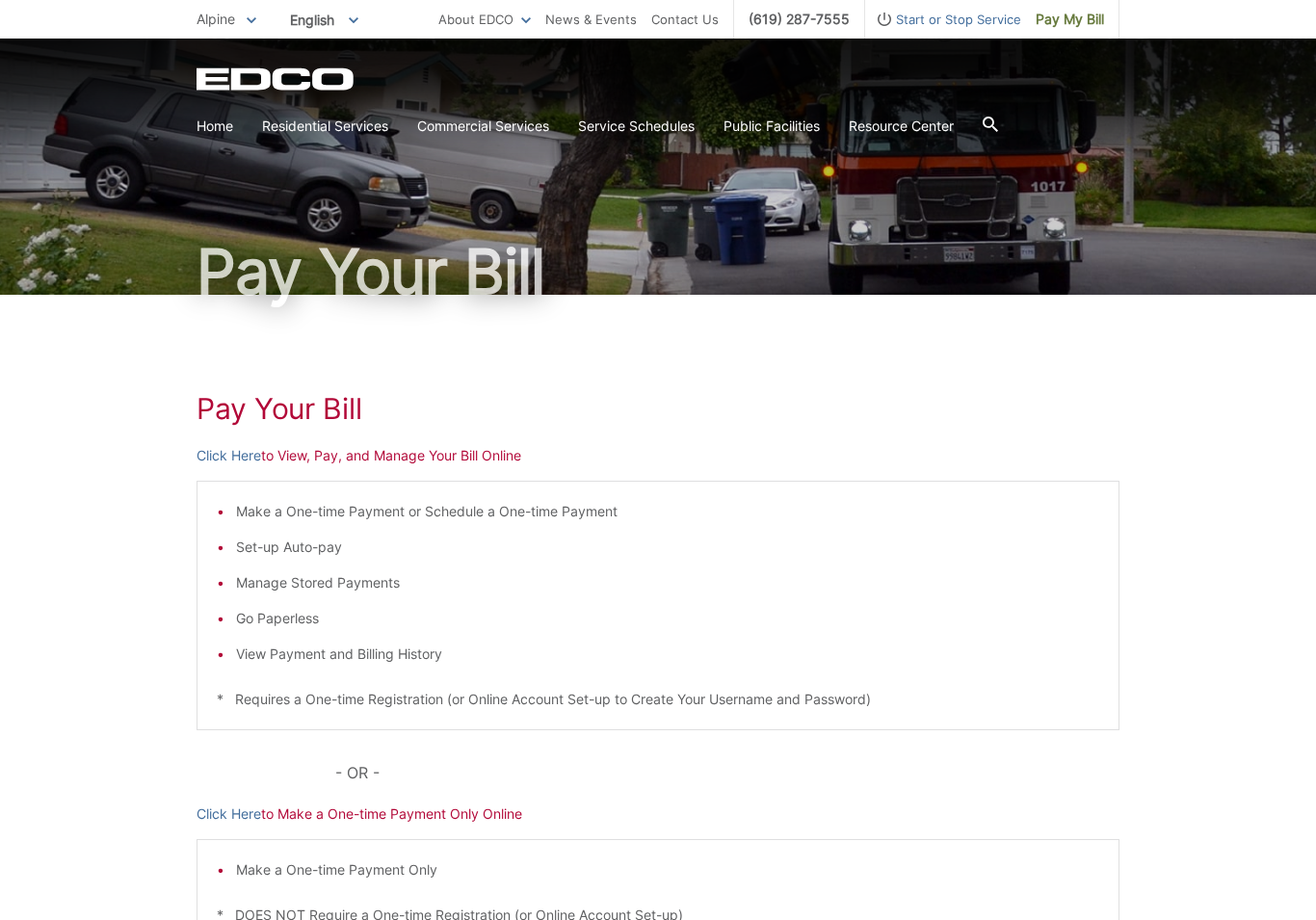 scroll, scrollTop: 43, scrollLeft: 0, axis: vertical 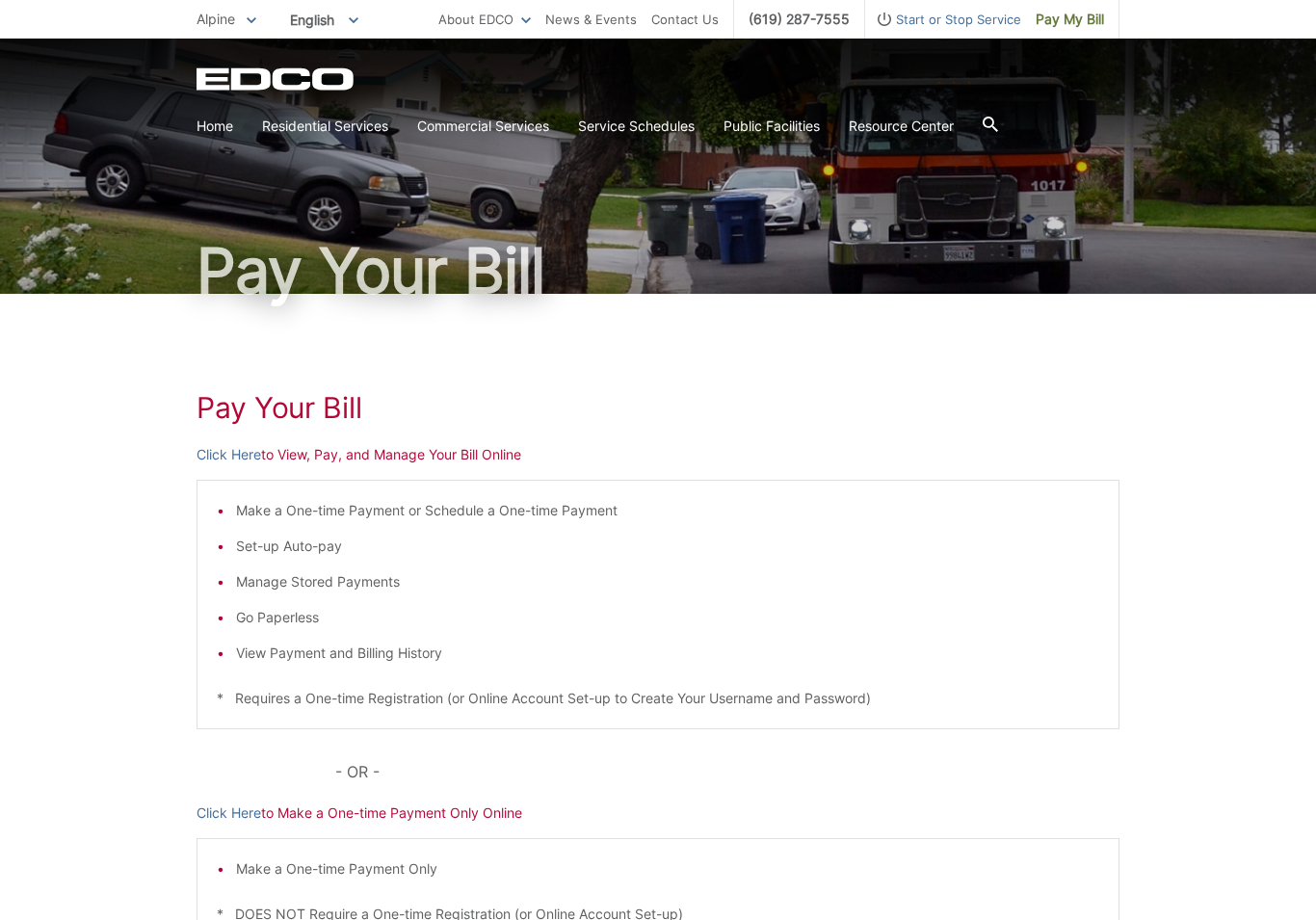 click on "*   Requires a One-time Registration (or Online Account Set-up to Create Your Username and Password)" at bounding box center (658, 698) 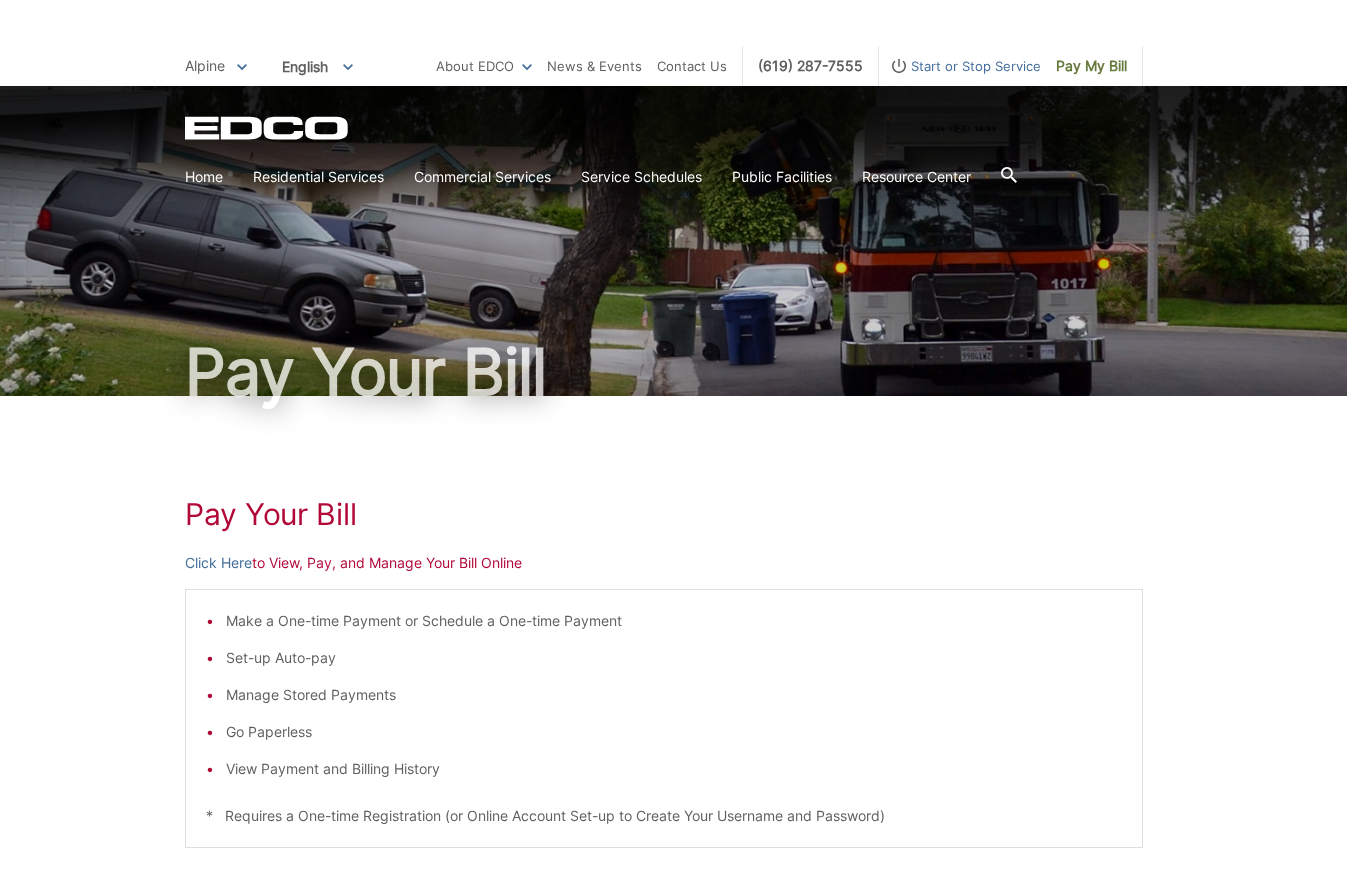 scroll, scrollTop: 42, scrollLeft: 0, axis: vertical 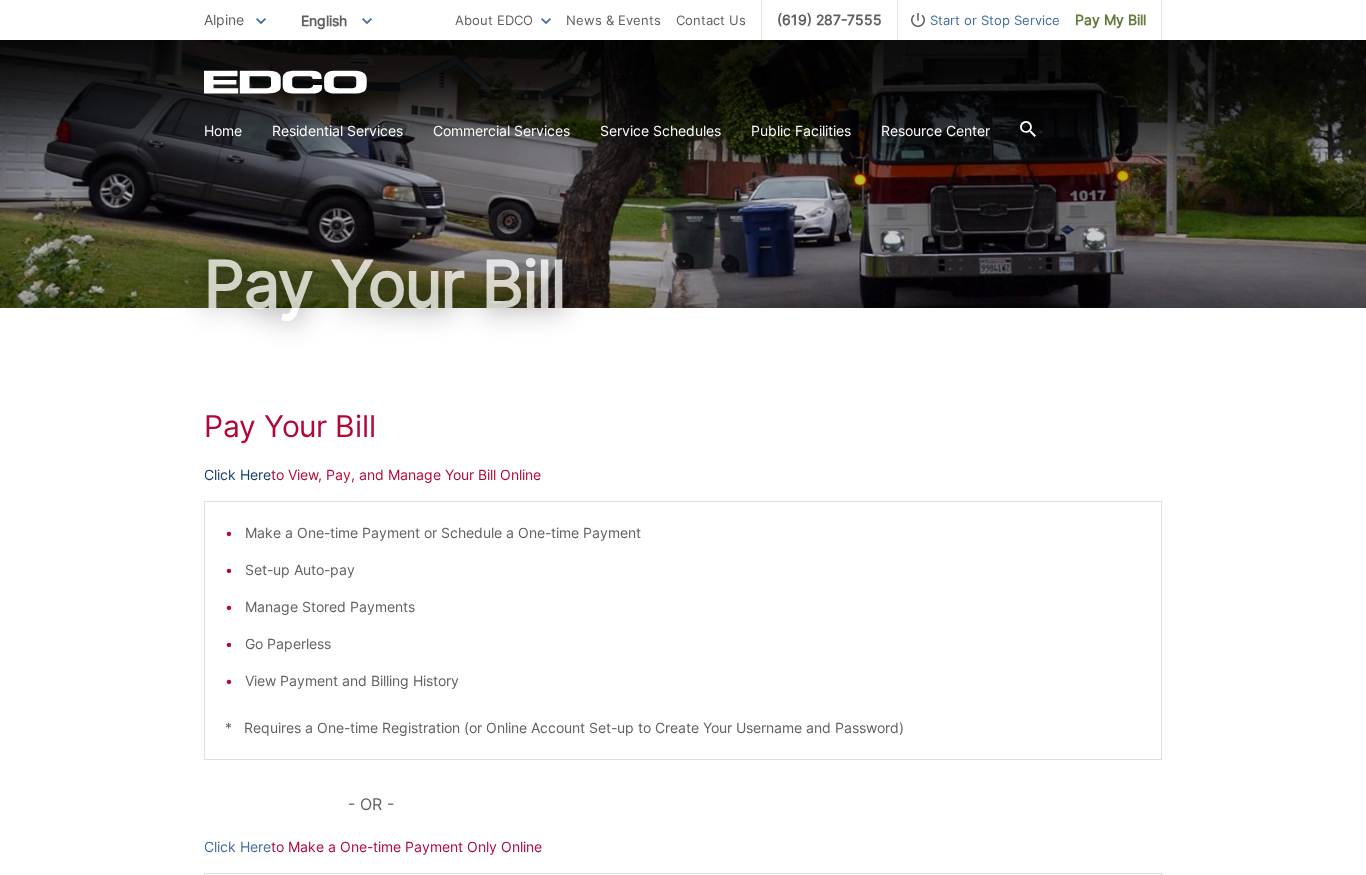 click on "Click Here" at bounding box center (237, 475) 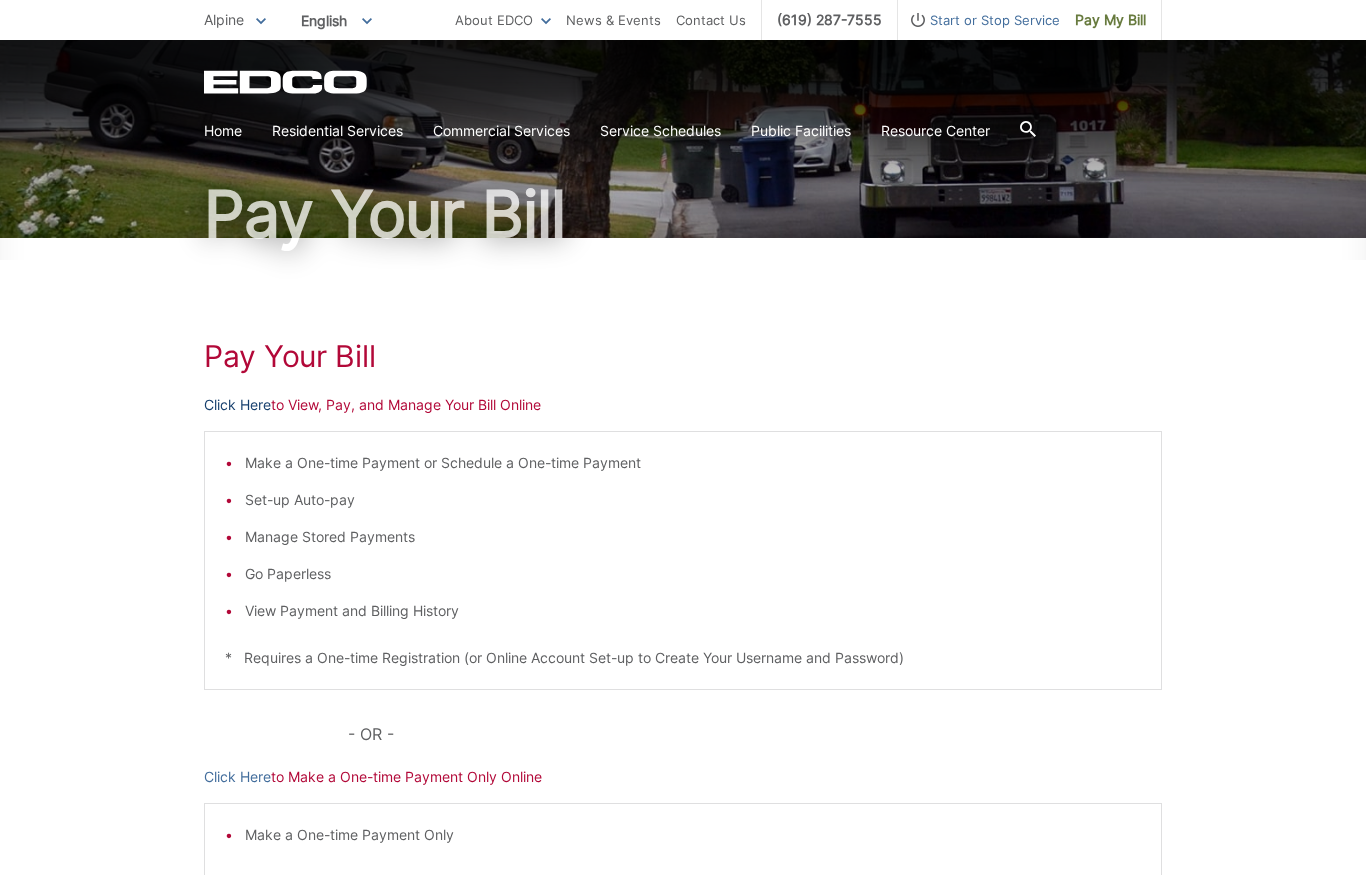 scroll, scrollTop: 0, scrollLeft: 0, axis: both 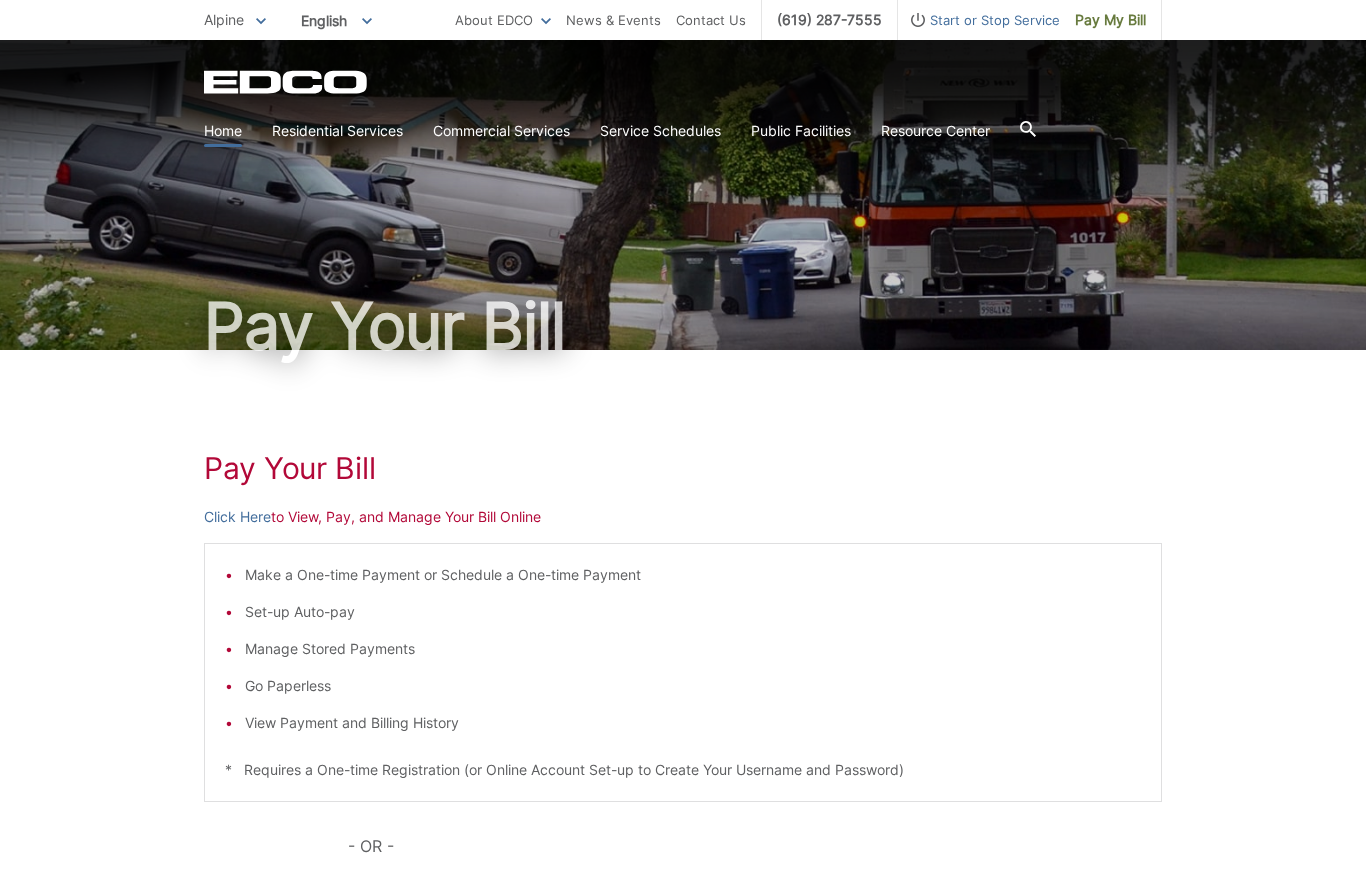 click on "Home" at bounding box center [223, 131] 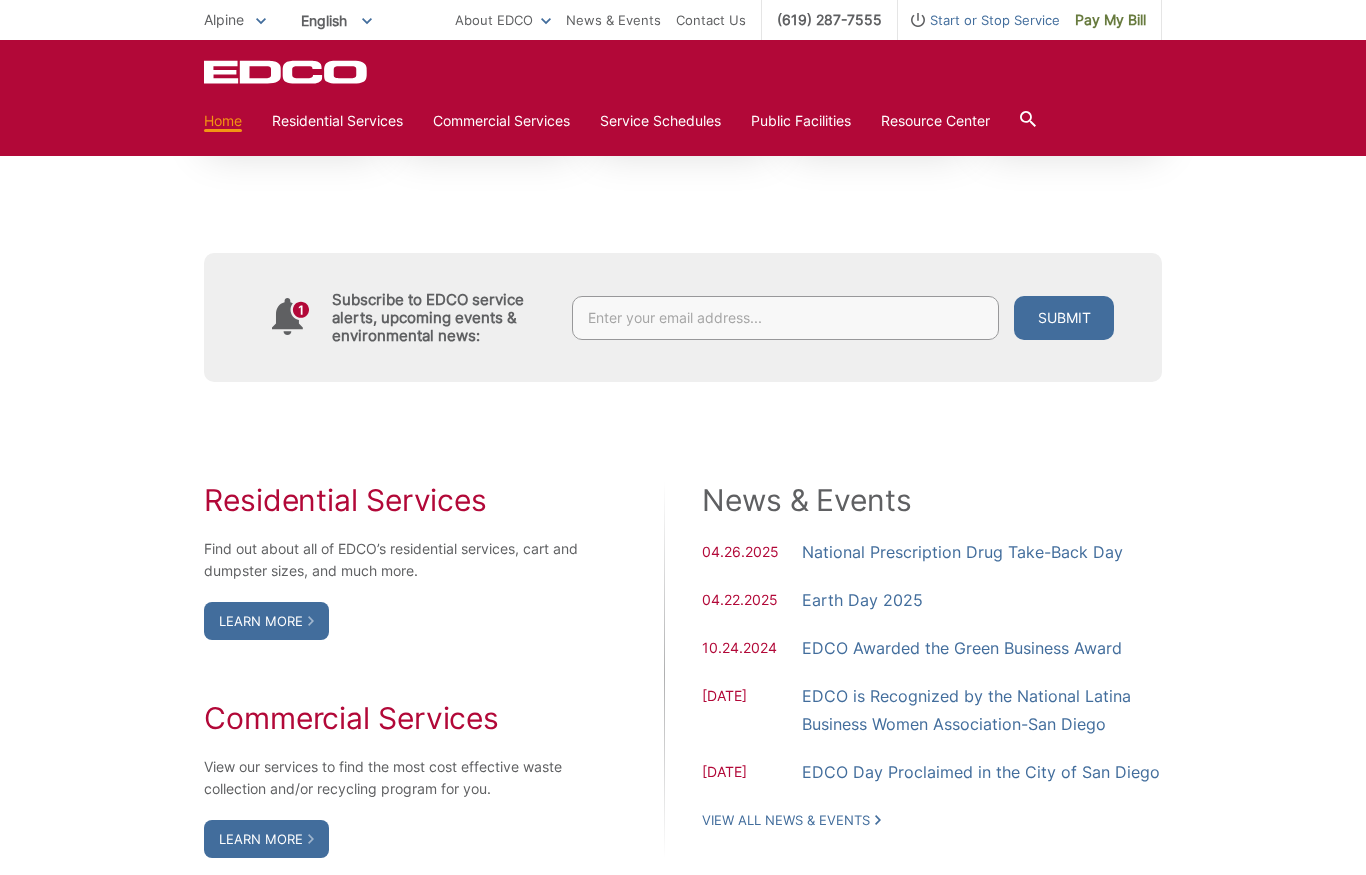 scroll, scrollTop: 851, scrollLeft: 0, axis: vertical 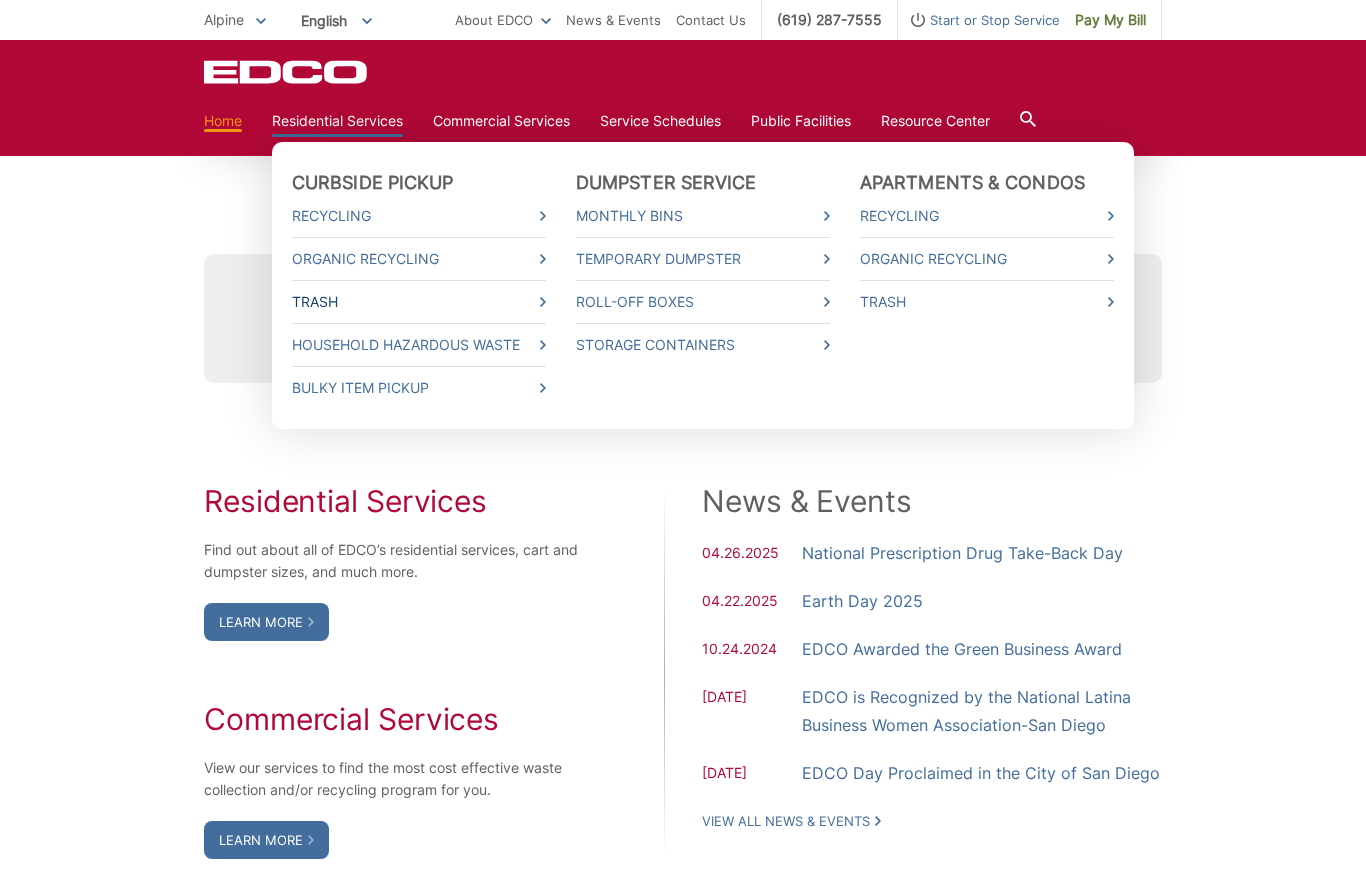 click on "Trash" at bounding box center (419, 302) 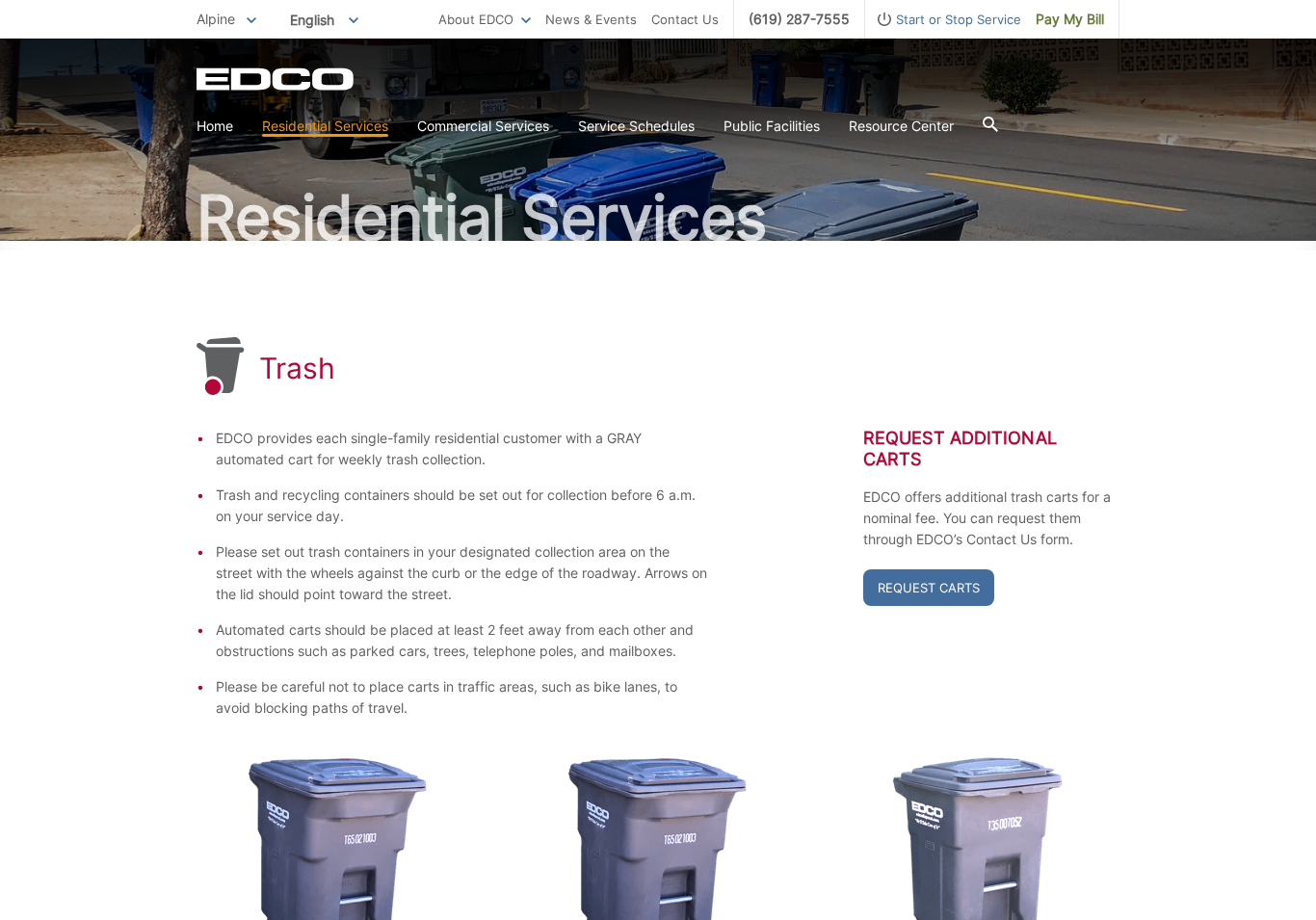 scroll, scrollTop: 108, scrollLeft: 0, axis: vertical 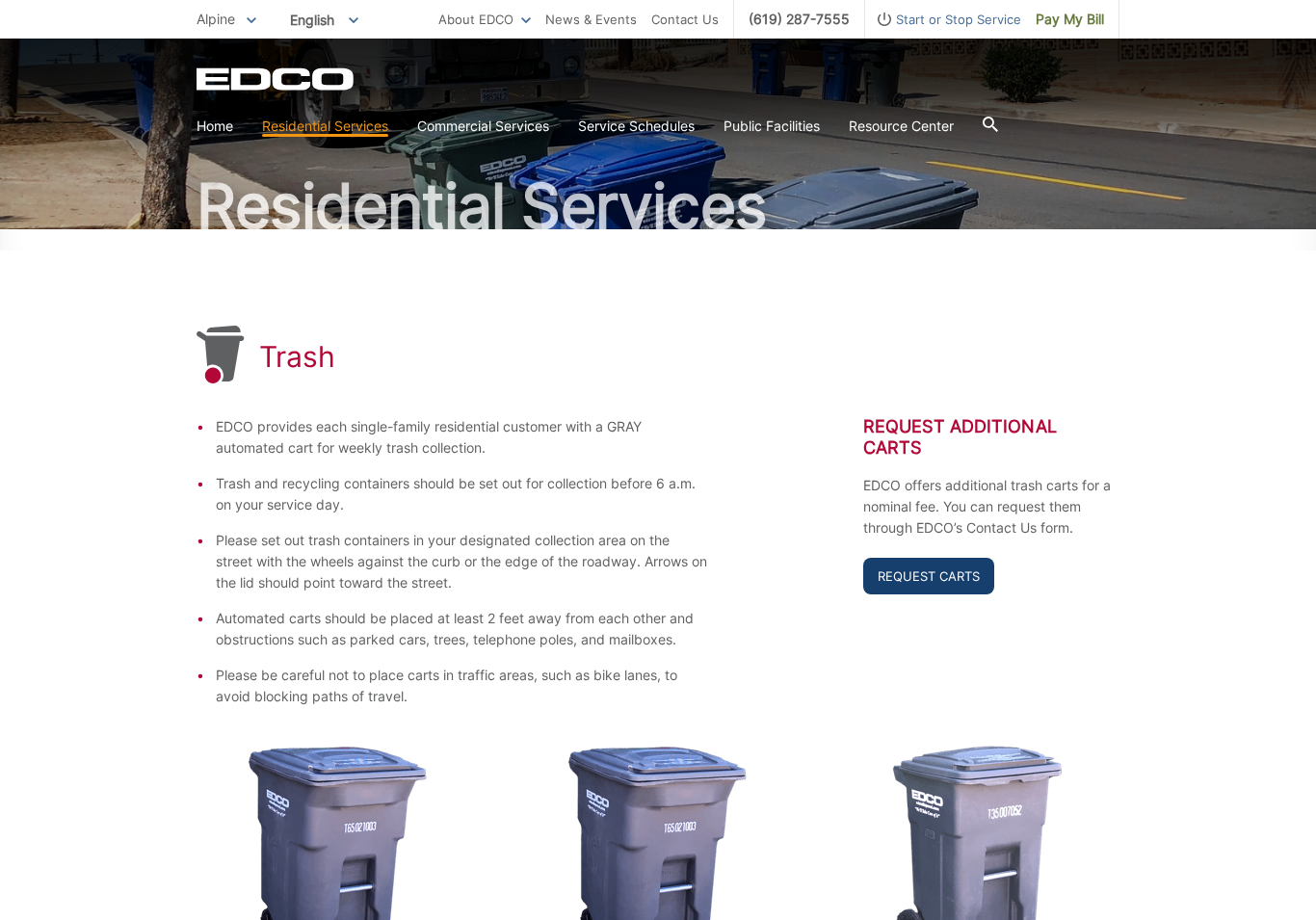 click on "Request Carts" at bounding box center [929, 576] 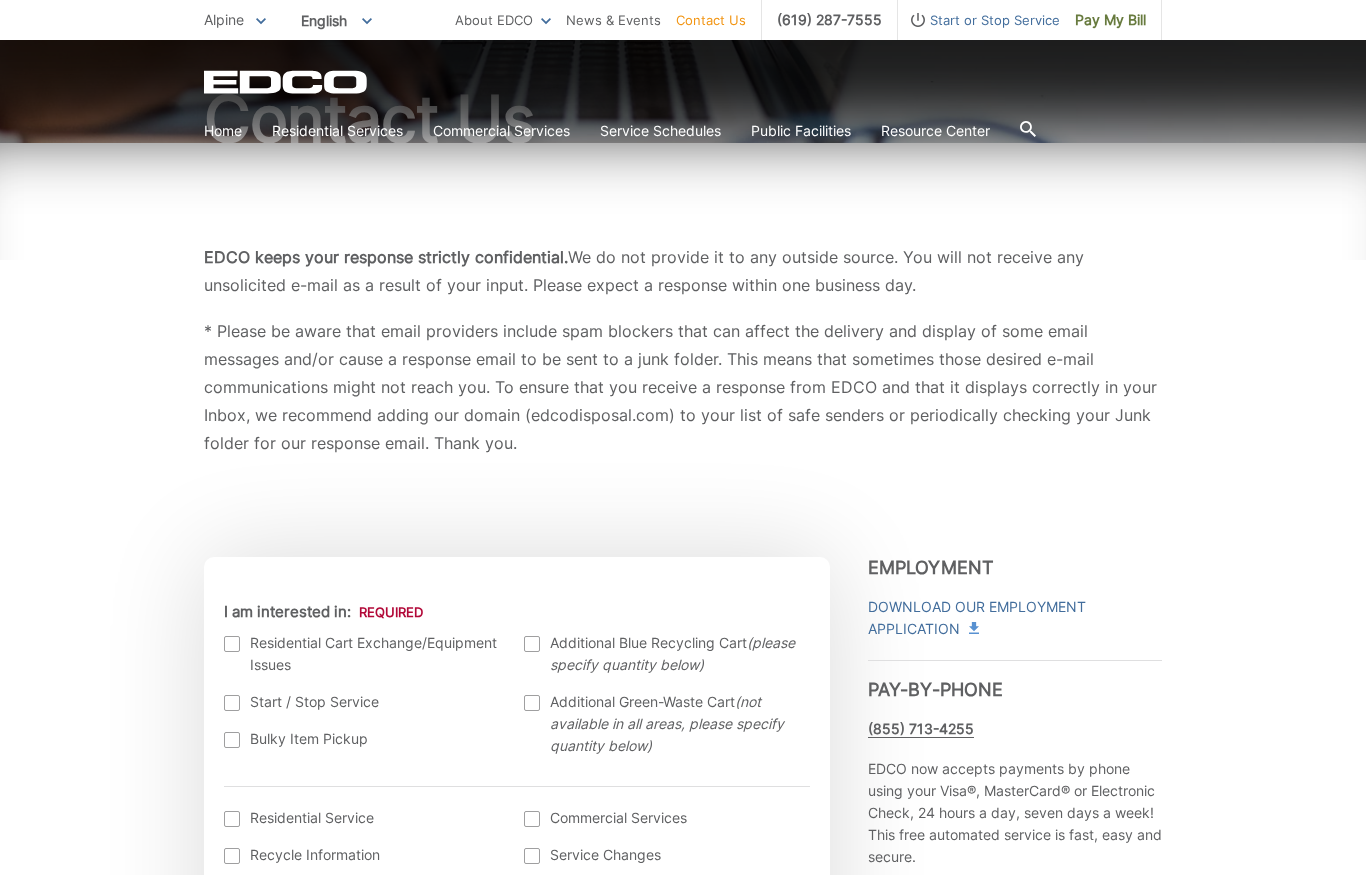 scroll, scrollTop: 0, scrollLeft: 0, axis: both 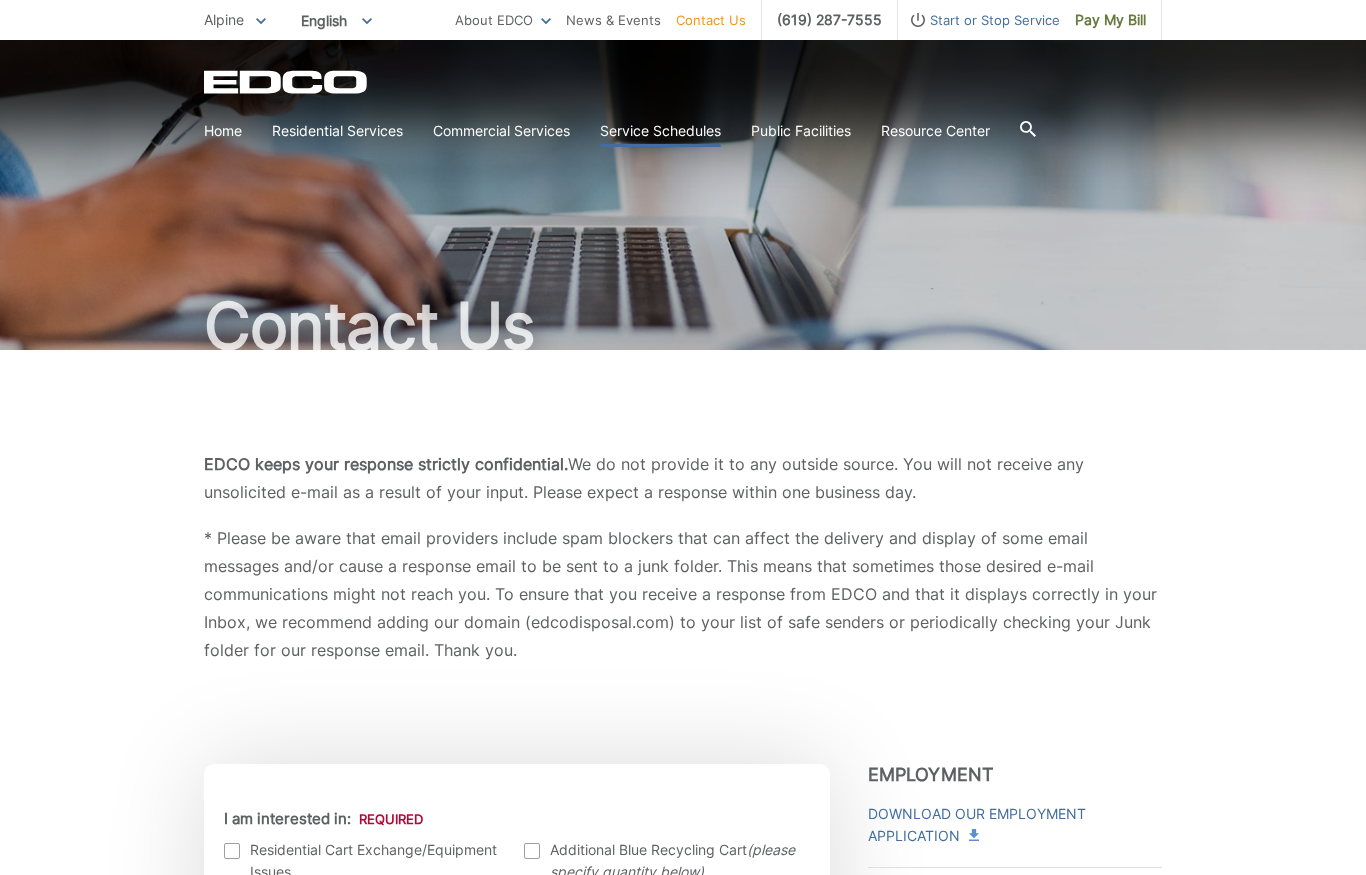 click on "Service Schedules" at bounding box center (660, 131) 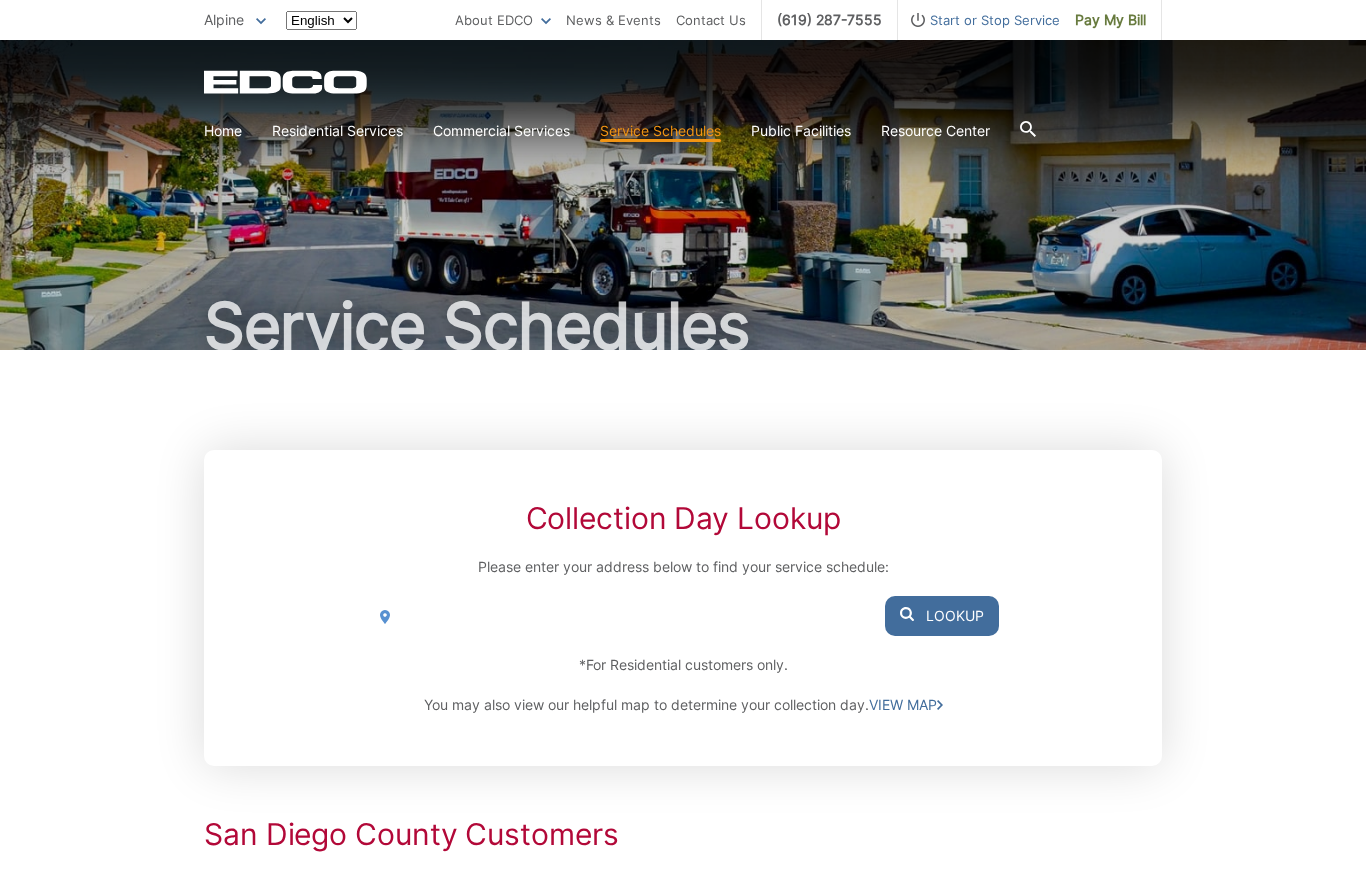 scroll, scrollTop: 0, scrollLeft: 0, axis: both 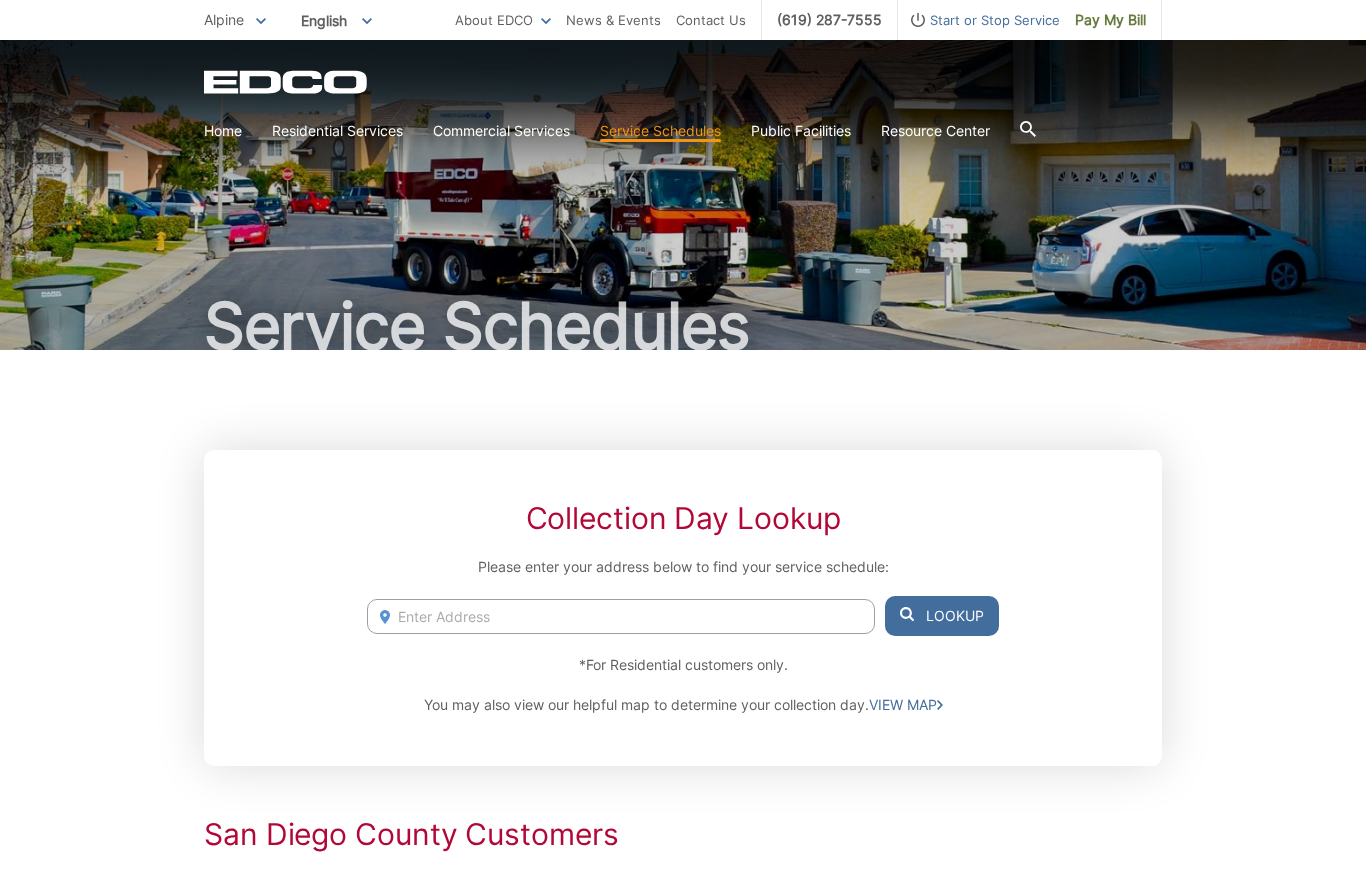 click at bounding box center [621, 616] 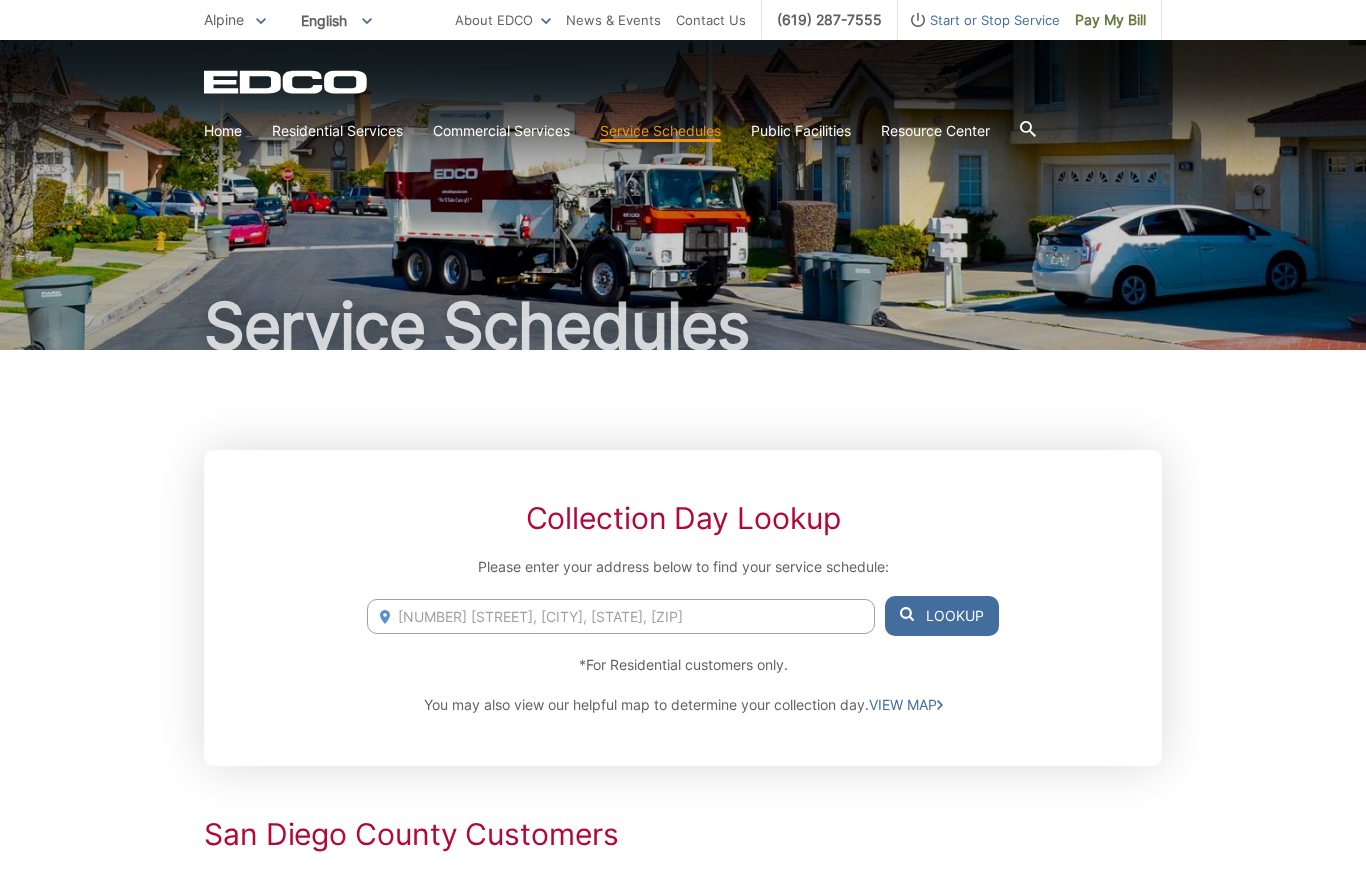 click on "Lookup" at bounding box center [942, 616] 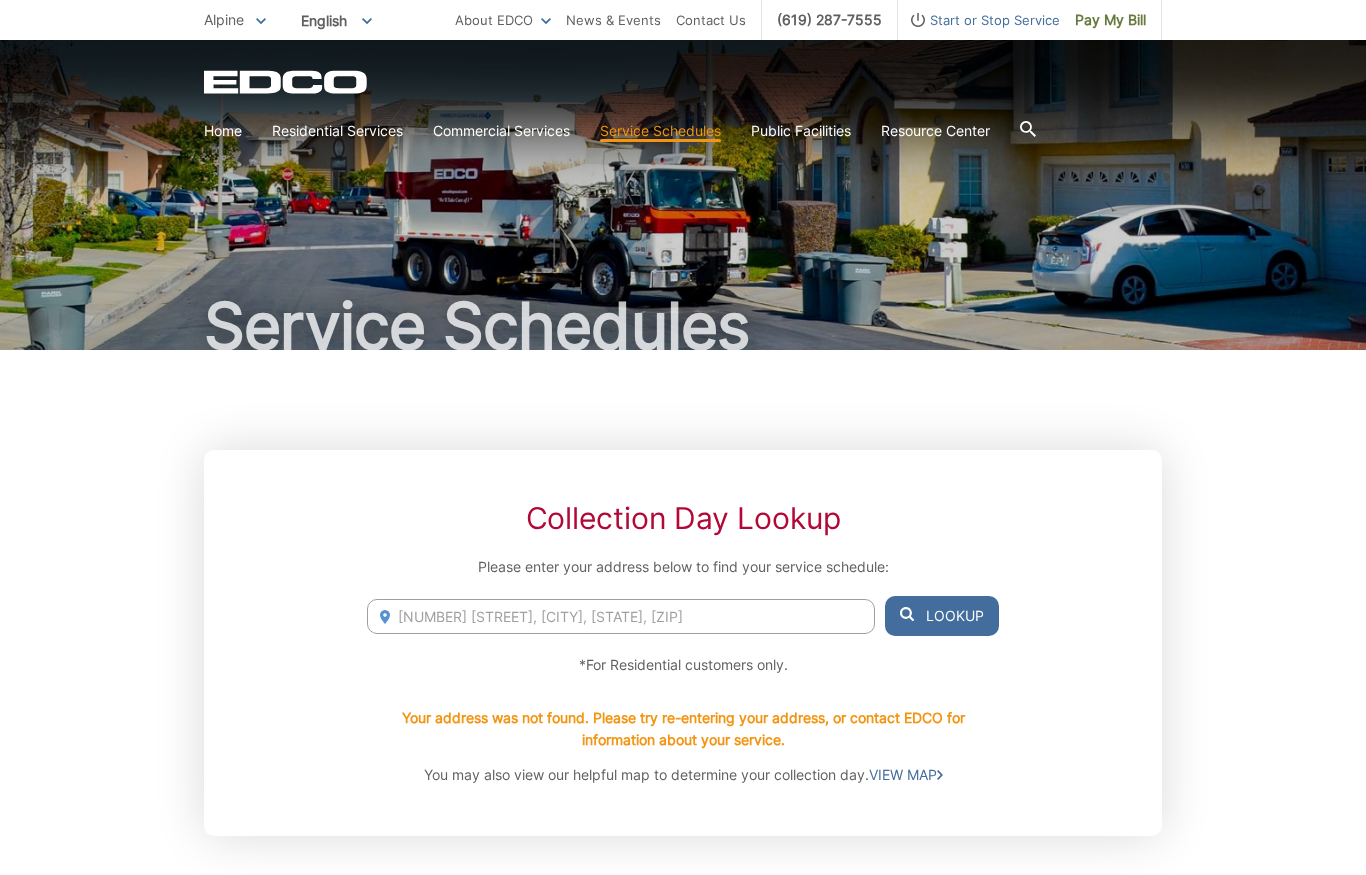 click on "[NUMBER] [STREET], [CITY], [STATE] [POSTAL_CODE]" at bounding box center [621, 616] 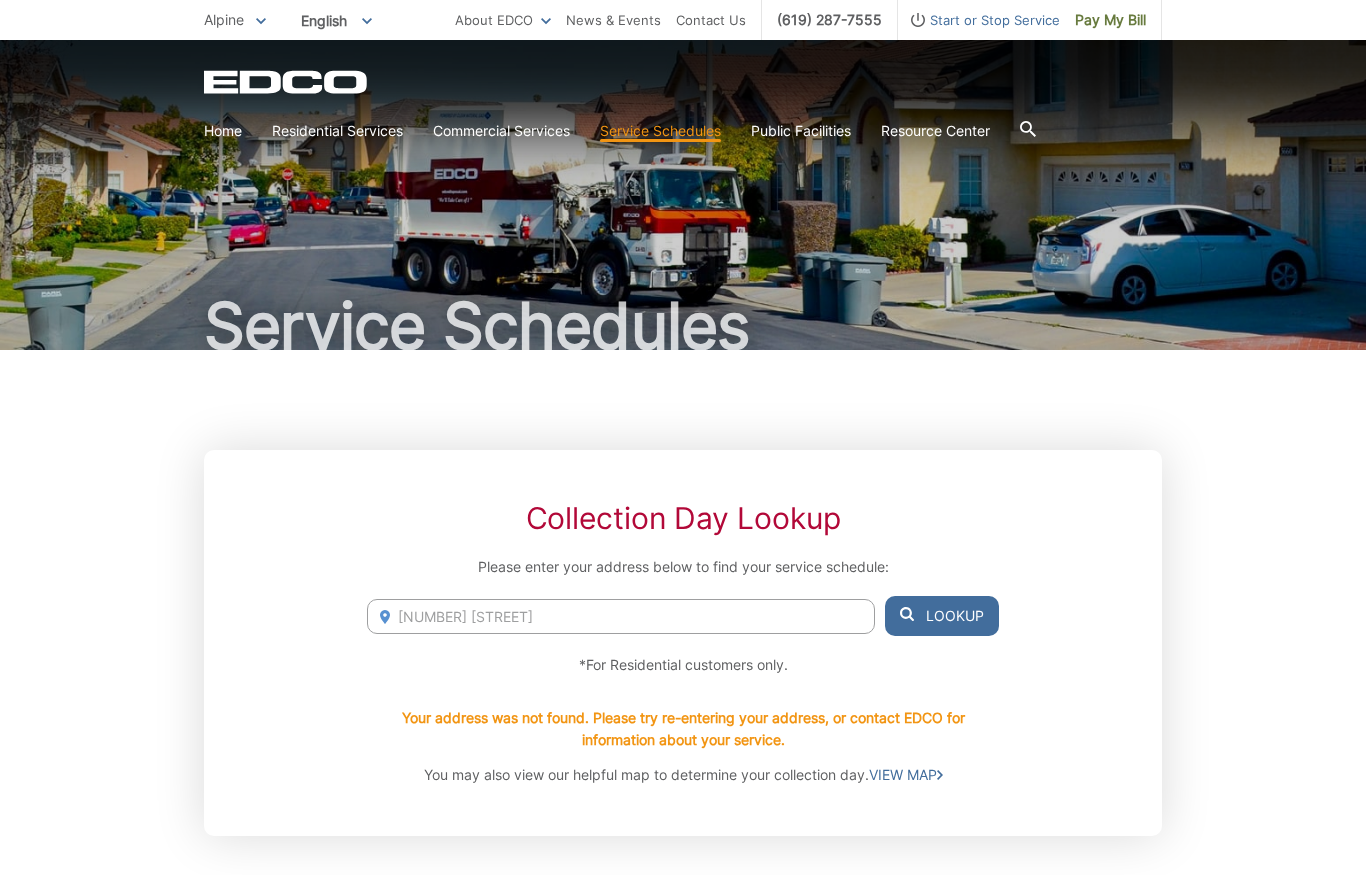 click on "Lookup" at bounding box center [942, 616] 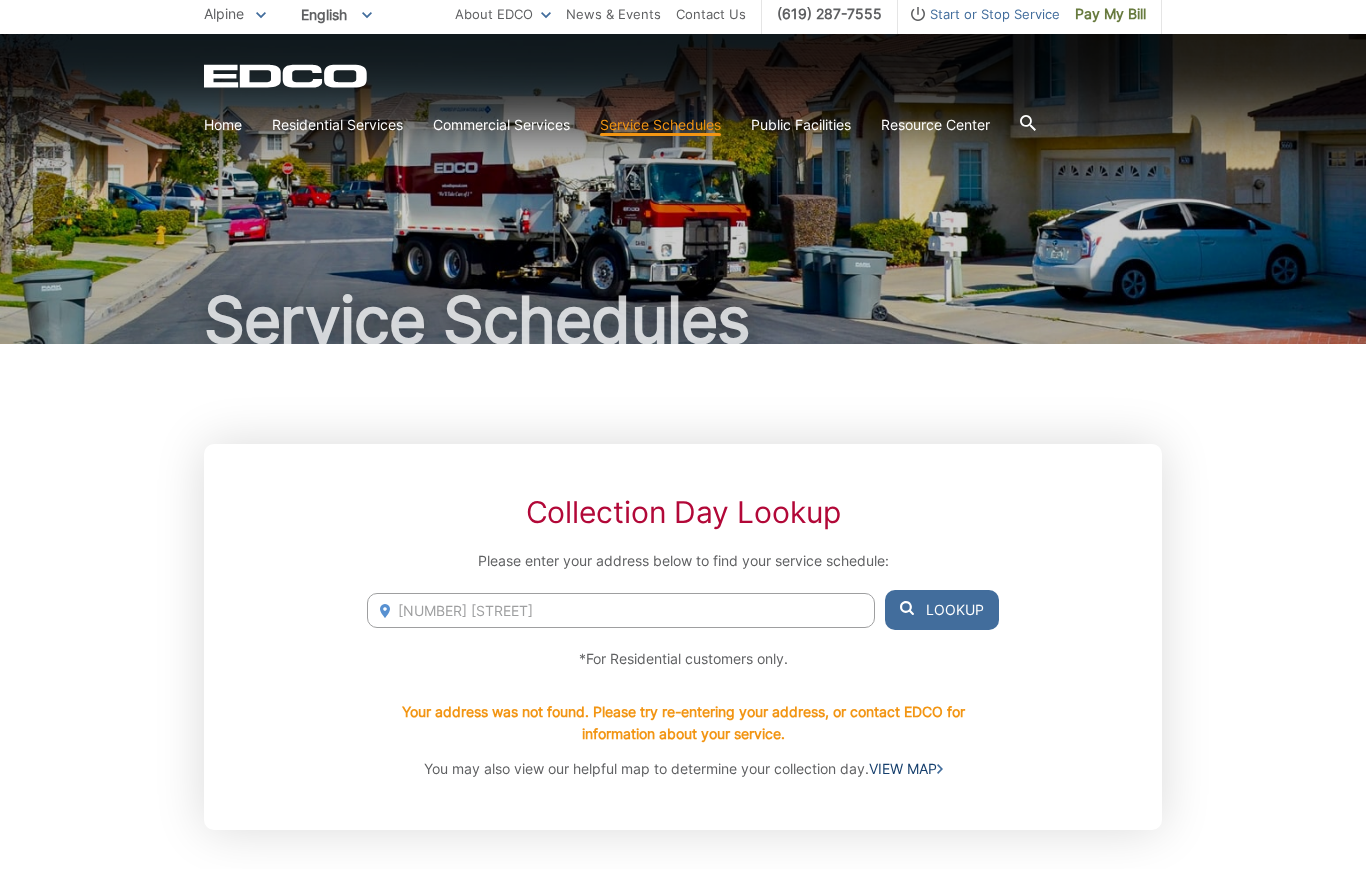 click on "VIEW MAP" at bounding box center [906, 775] 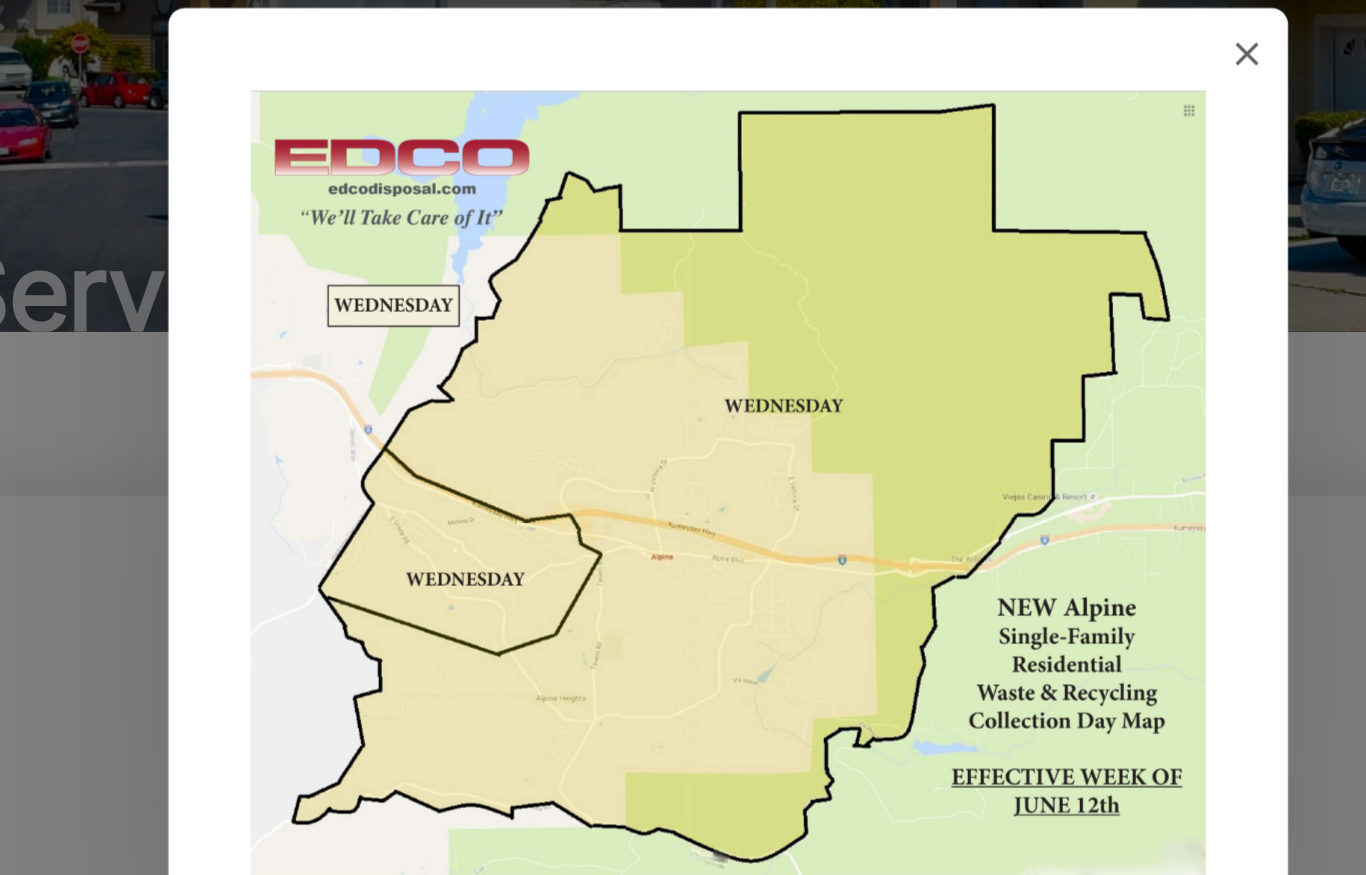 scroll, scrollTop: 0, scrollLeft: 0, axis: both 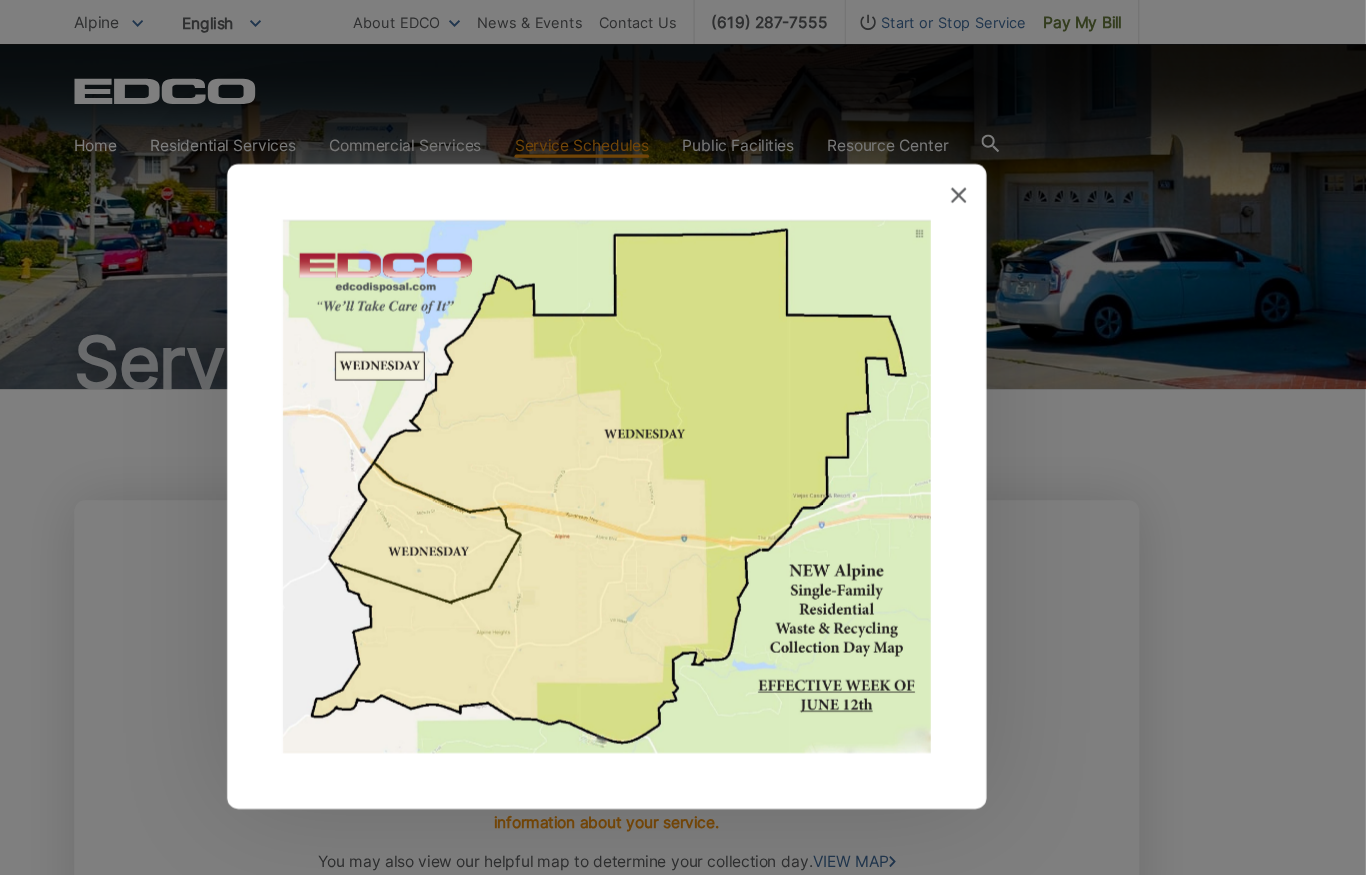 click 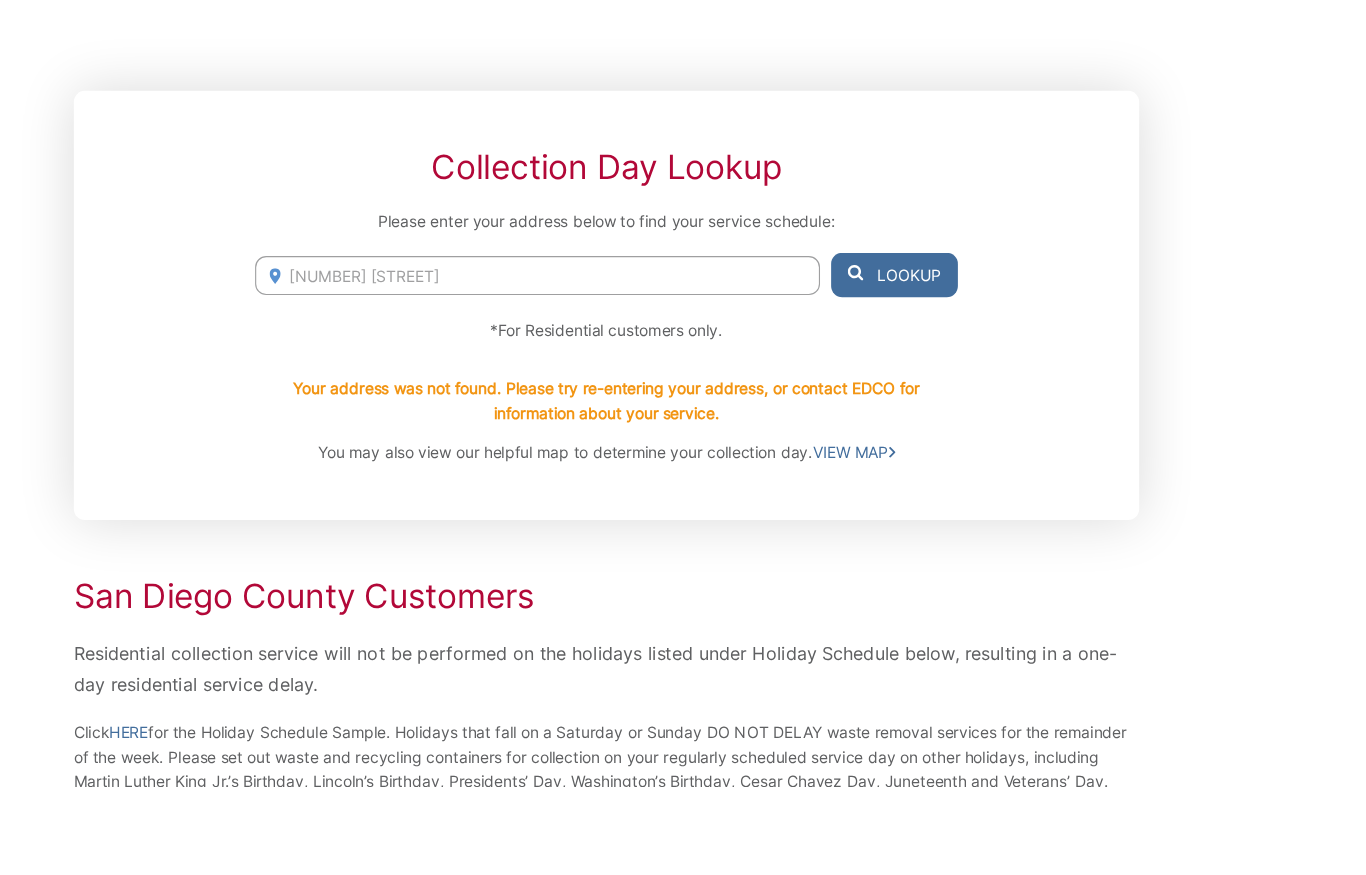scroll, scrollTop: 280, scrollLeft: 0, axis: vertical 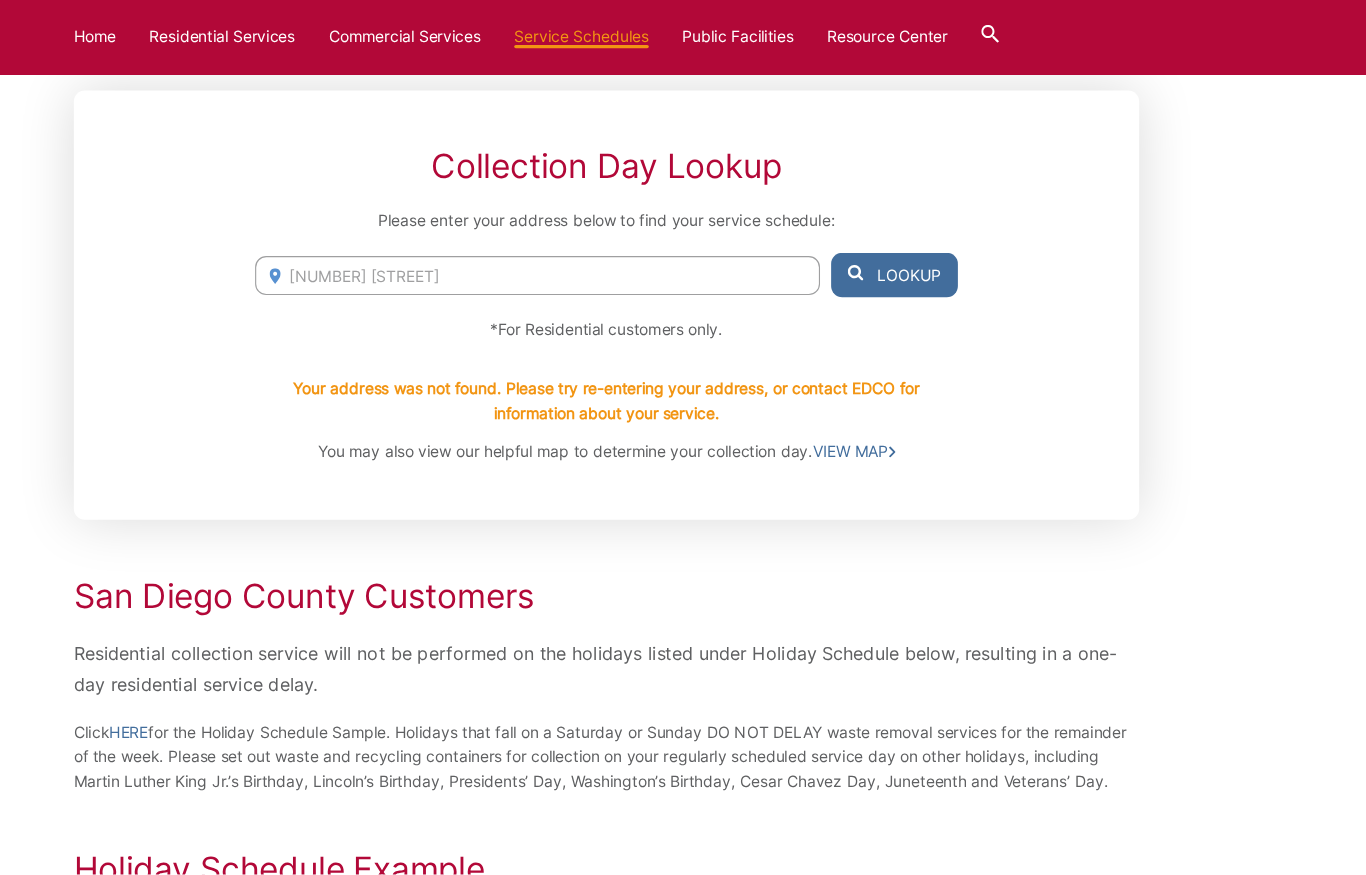 click on "Lookup" at bounding box center (942, 336) 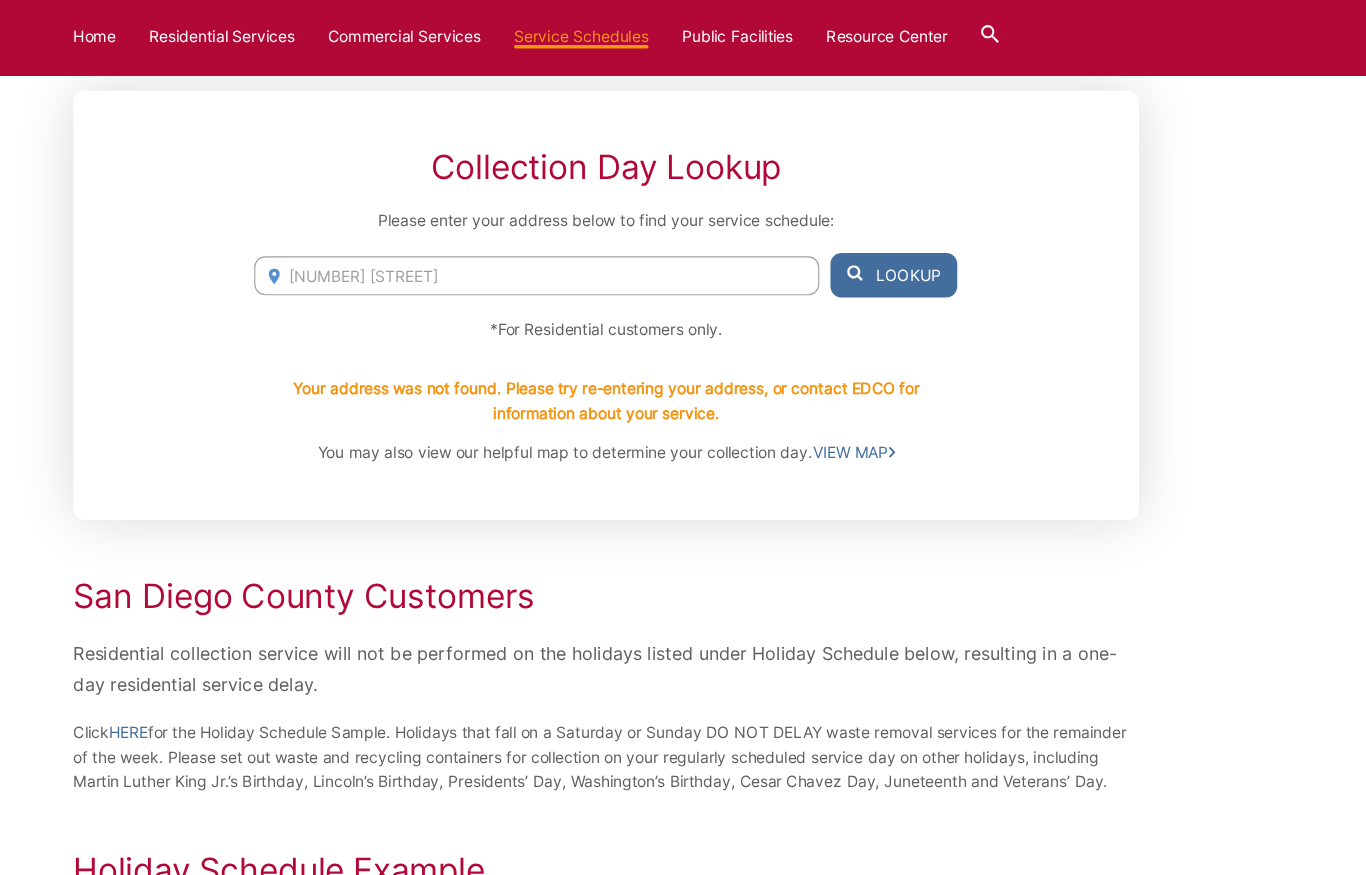 click on "Residential collection service will not be performed on the holidays listed under Holiday Schedule below, resulting in a one-day residential service delay." at bounding box center [683, 690] 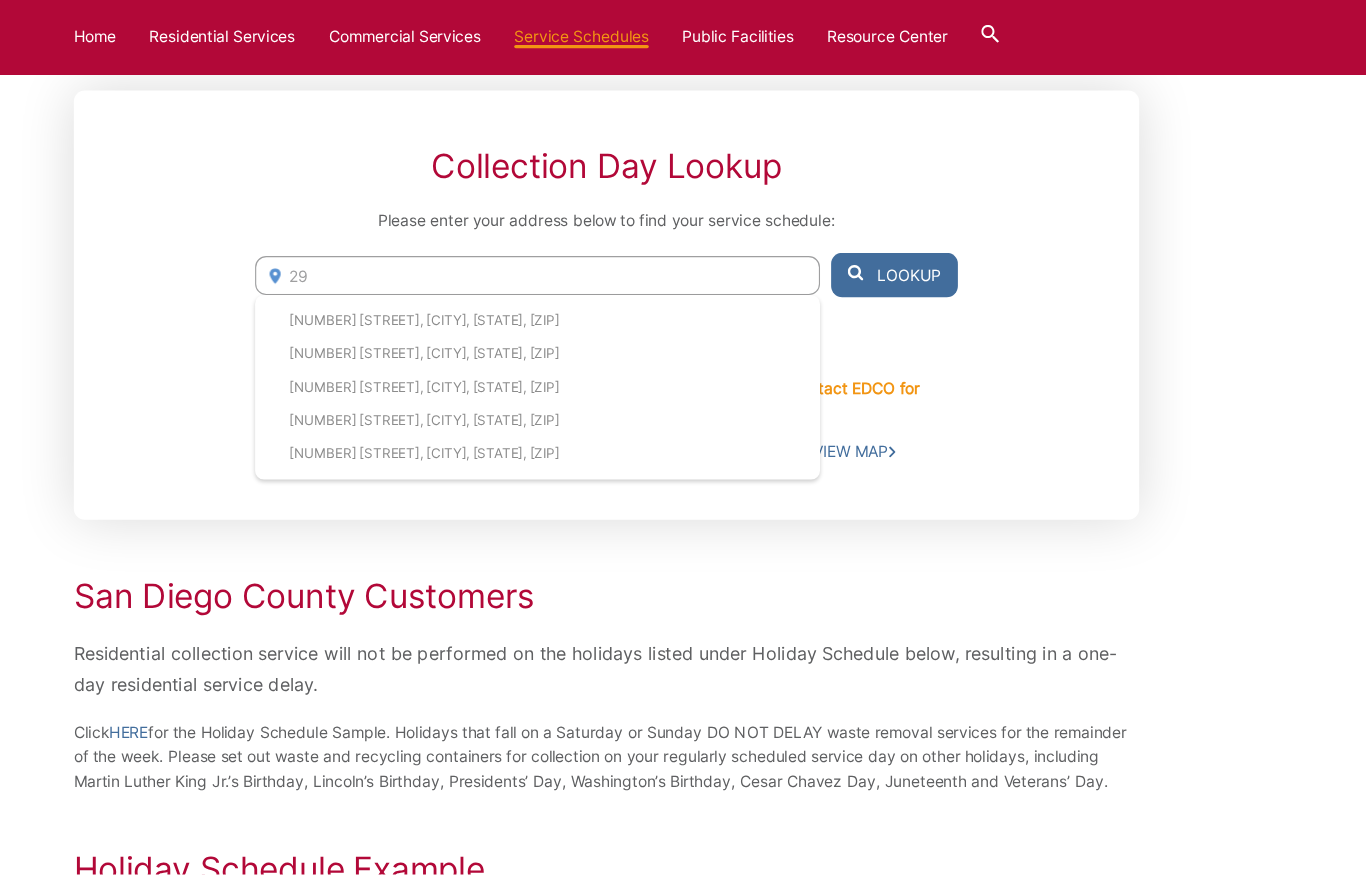 type on "[NUMBER]" 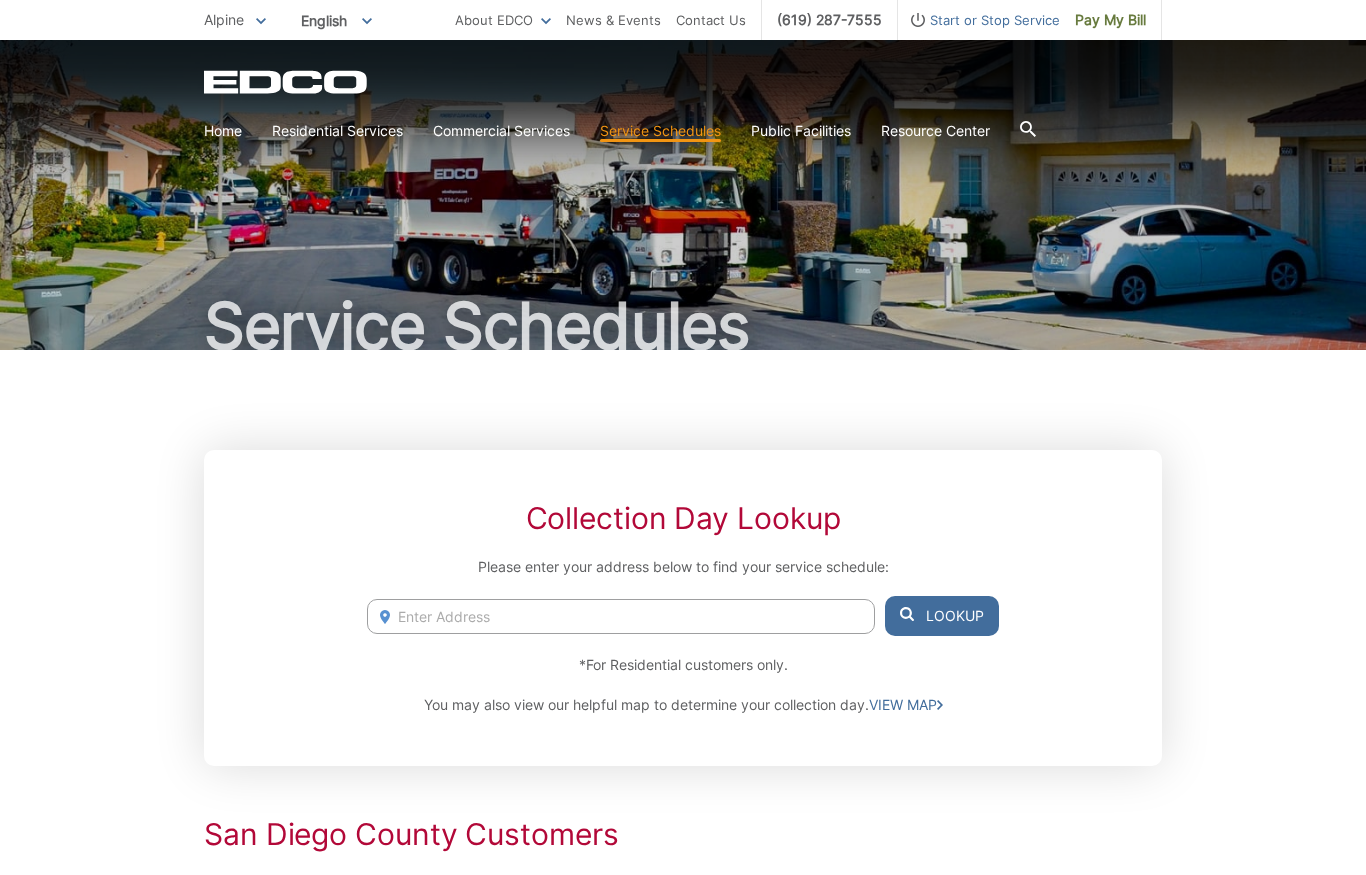 scroll, scrollTop: 281, scrollLeft: 0, axis: vertical 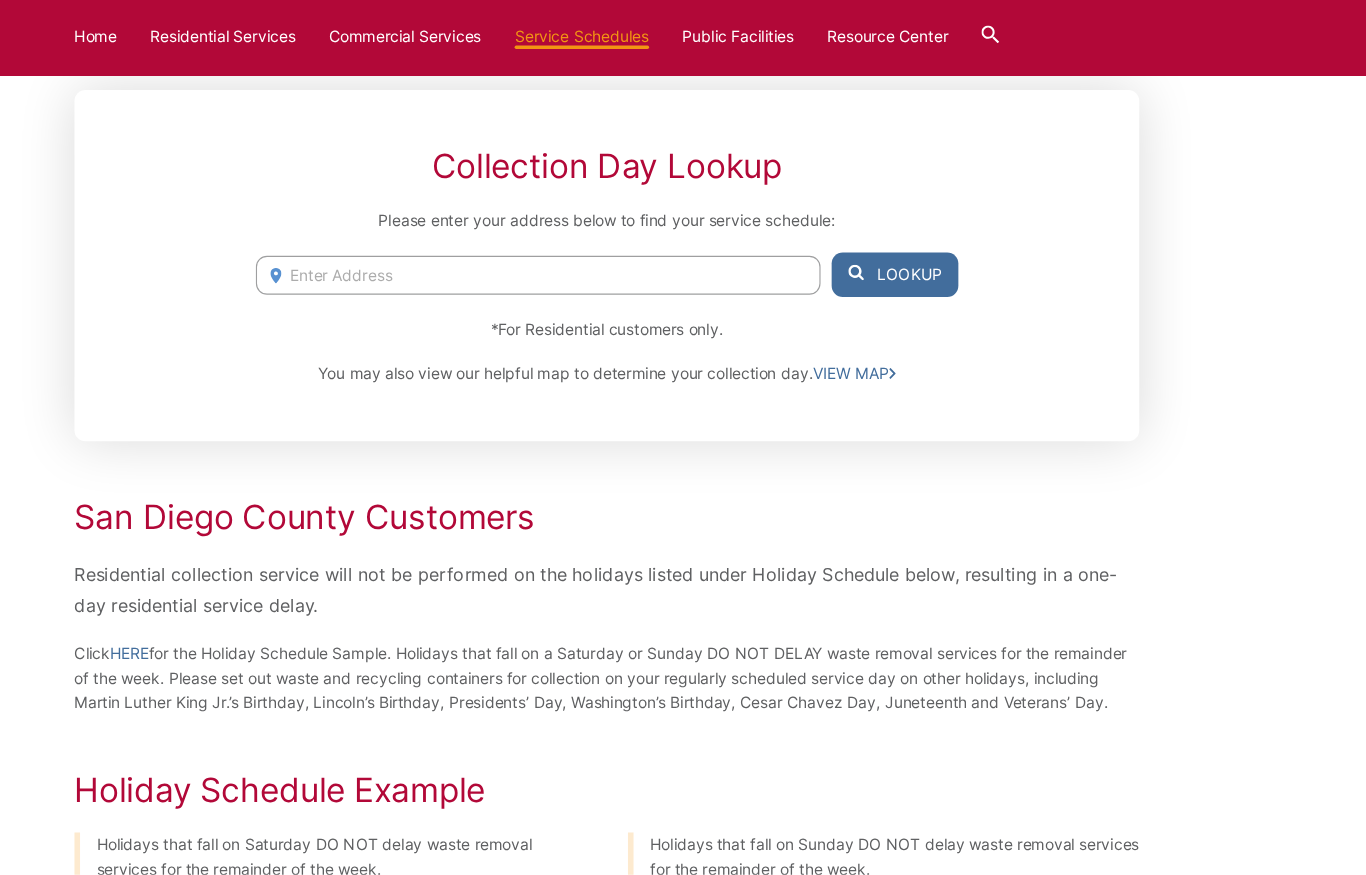 click at bounding box center [621, 335] 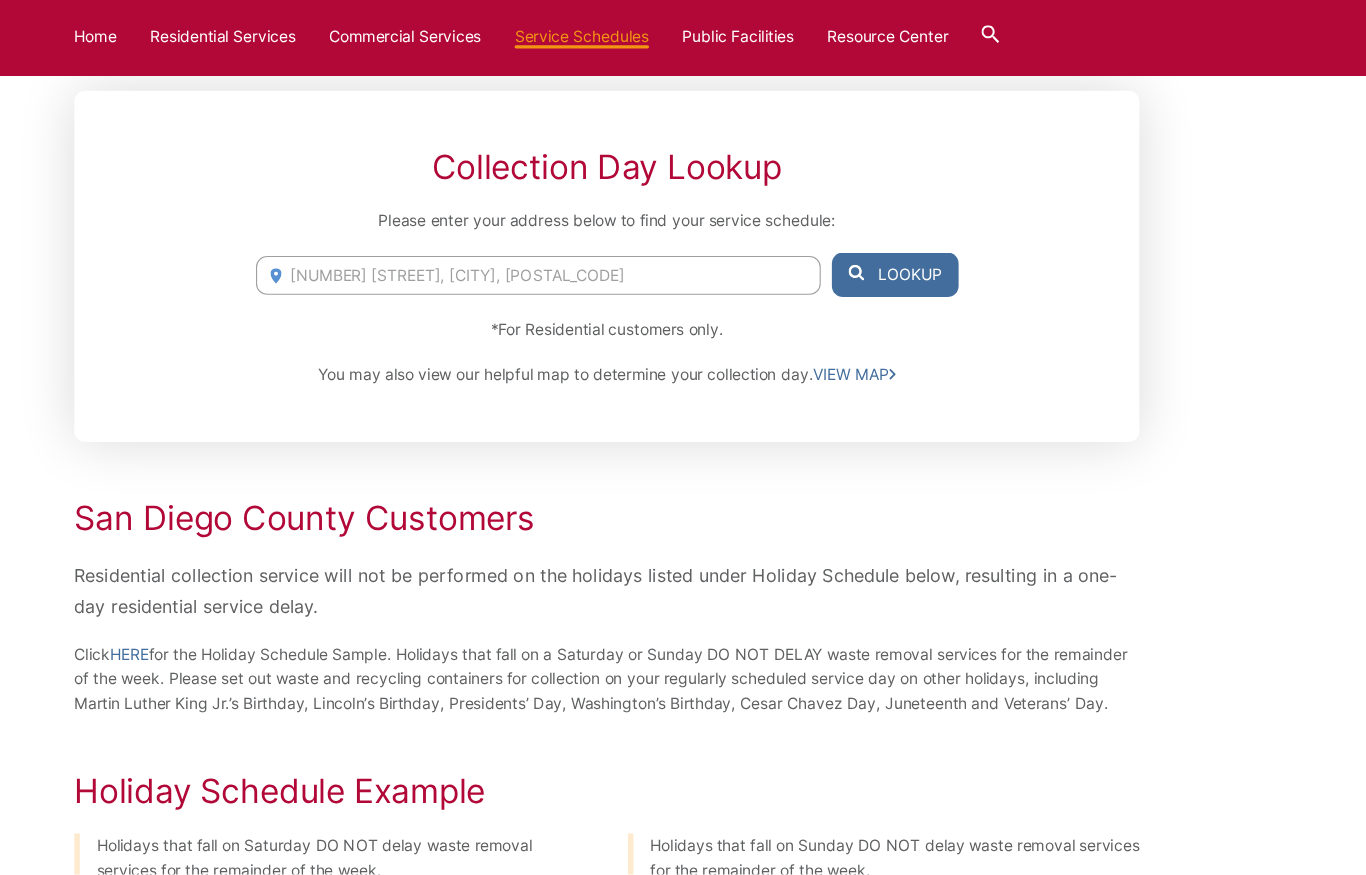 click on "Lookup" at bounding box center (942, 336) 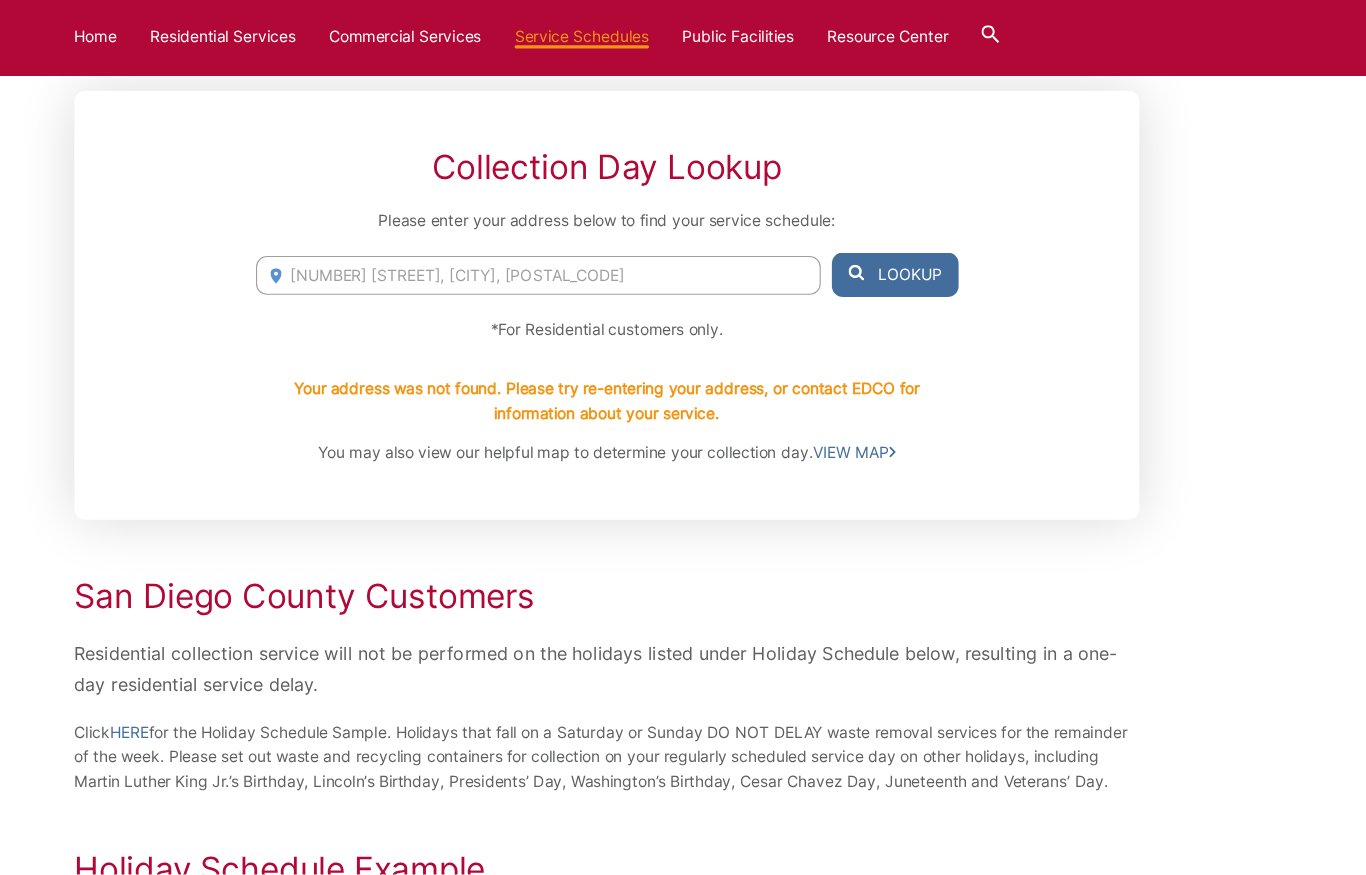 scroll, scrollTop: 281, scrollLeft: 0, axis: vertical 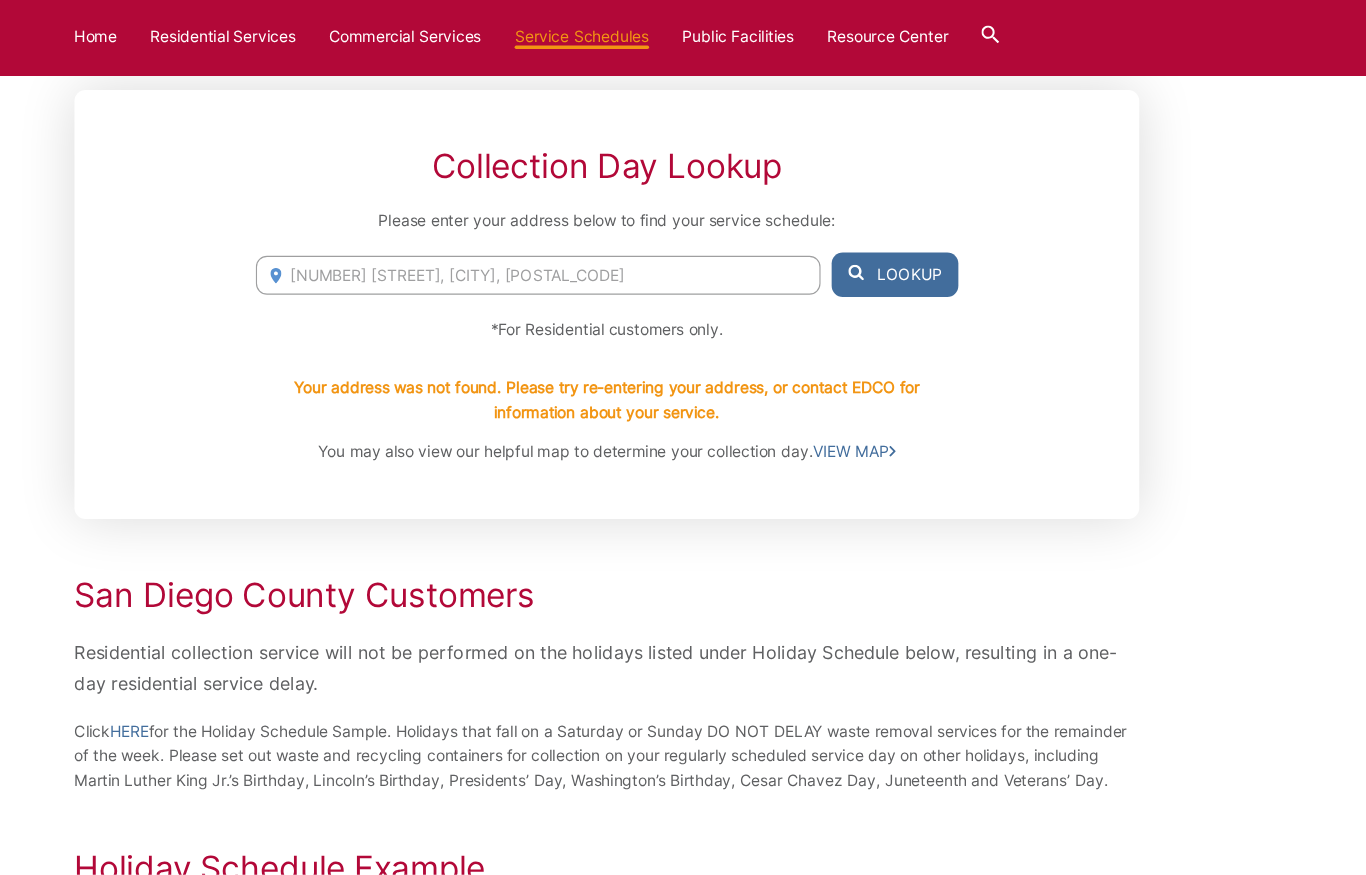 click on "[NUMBER] [STREET], [CITY], [POSTAL_CODE]" at bounding box center (621, 335) 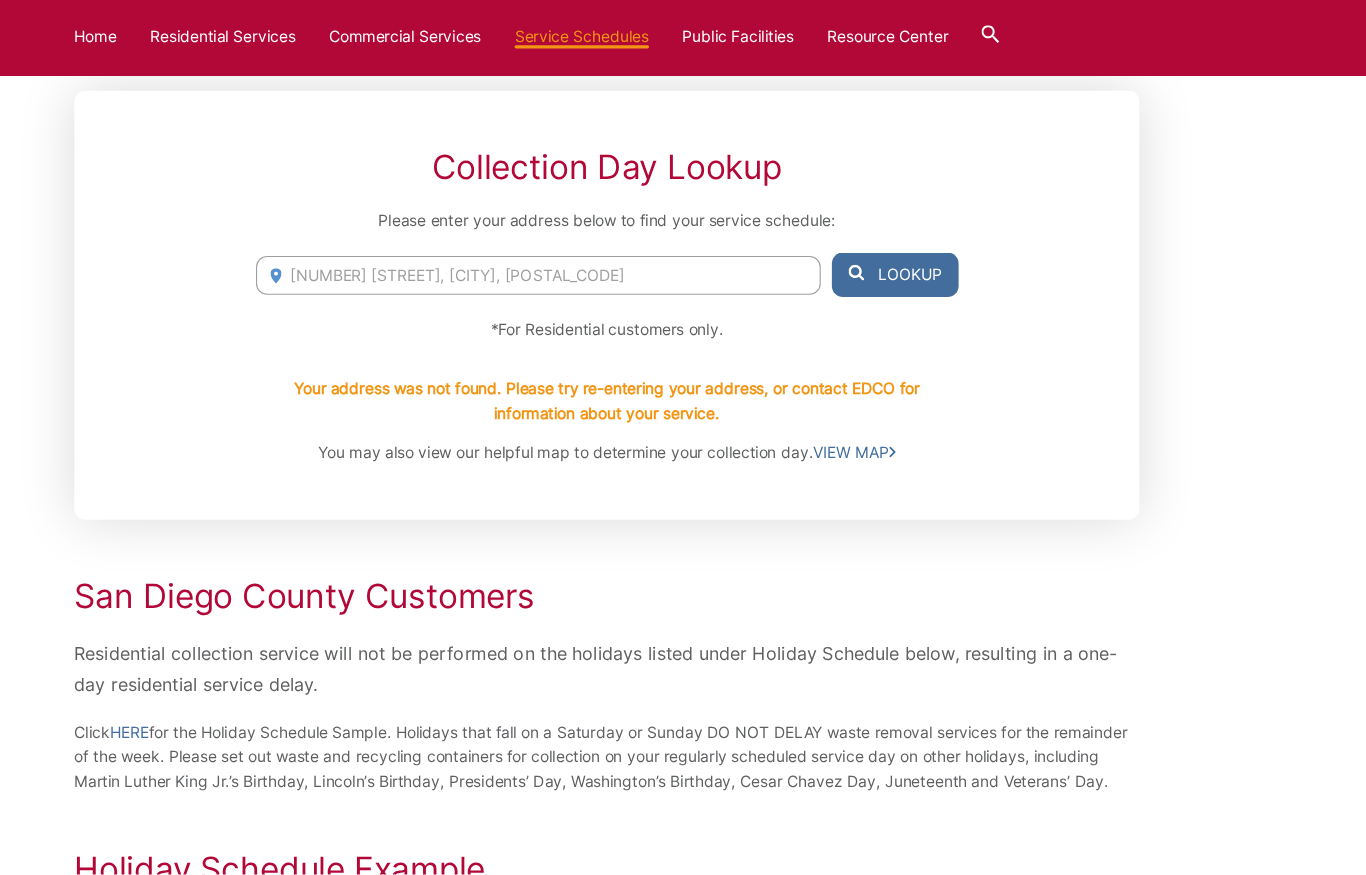 type on "[NUMBER] [STREET], [CITY], [POSTAL_CODE]" 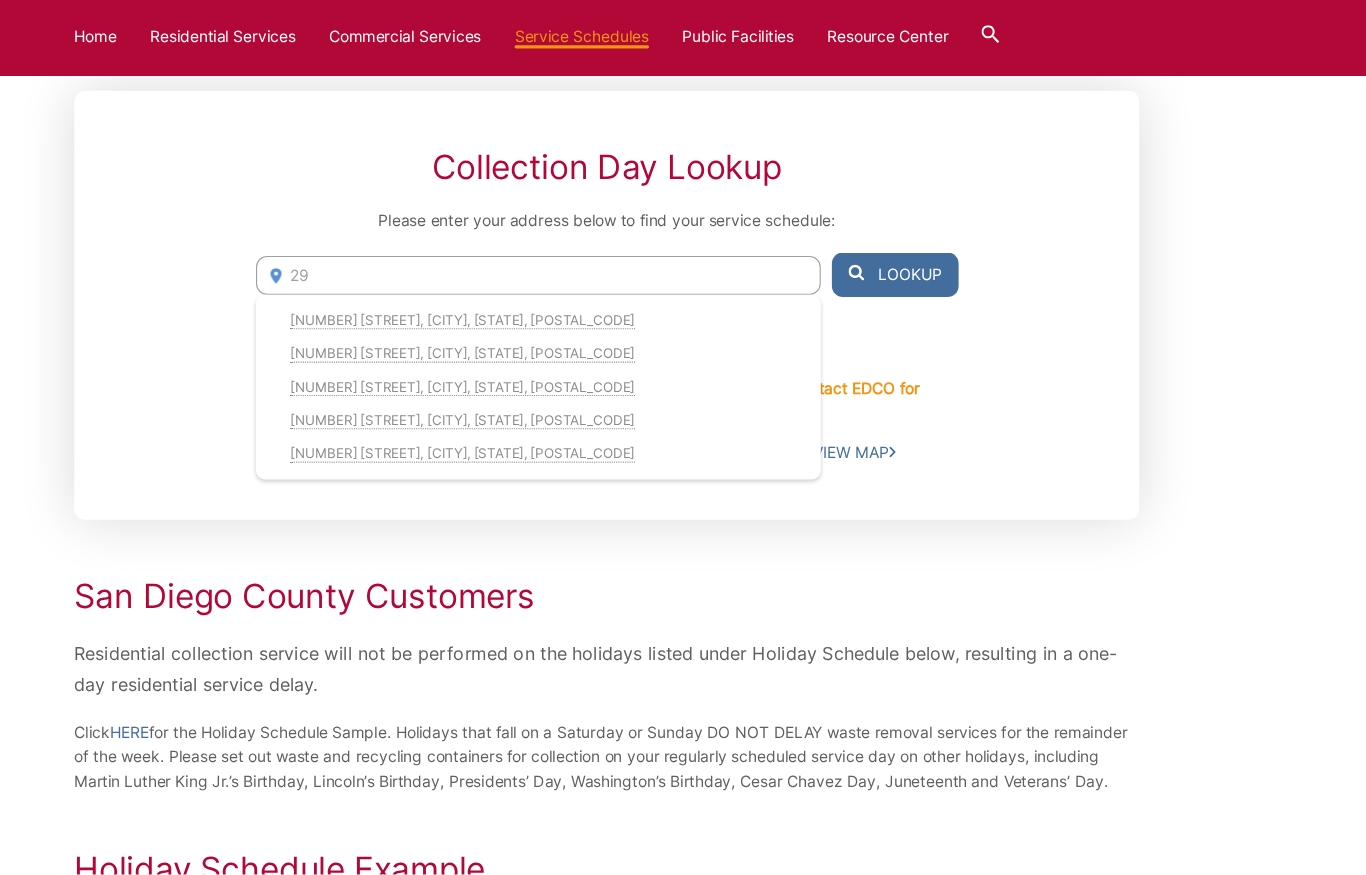 type on "2" 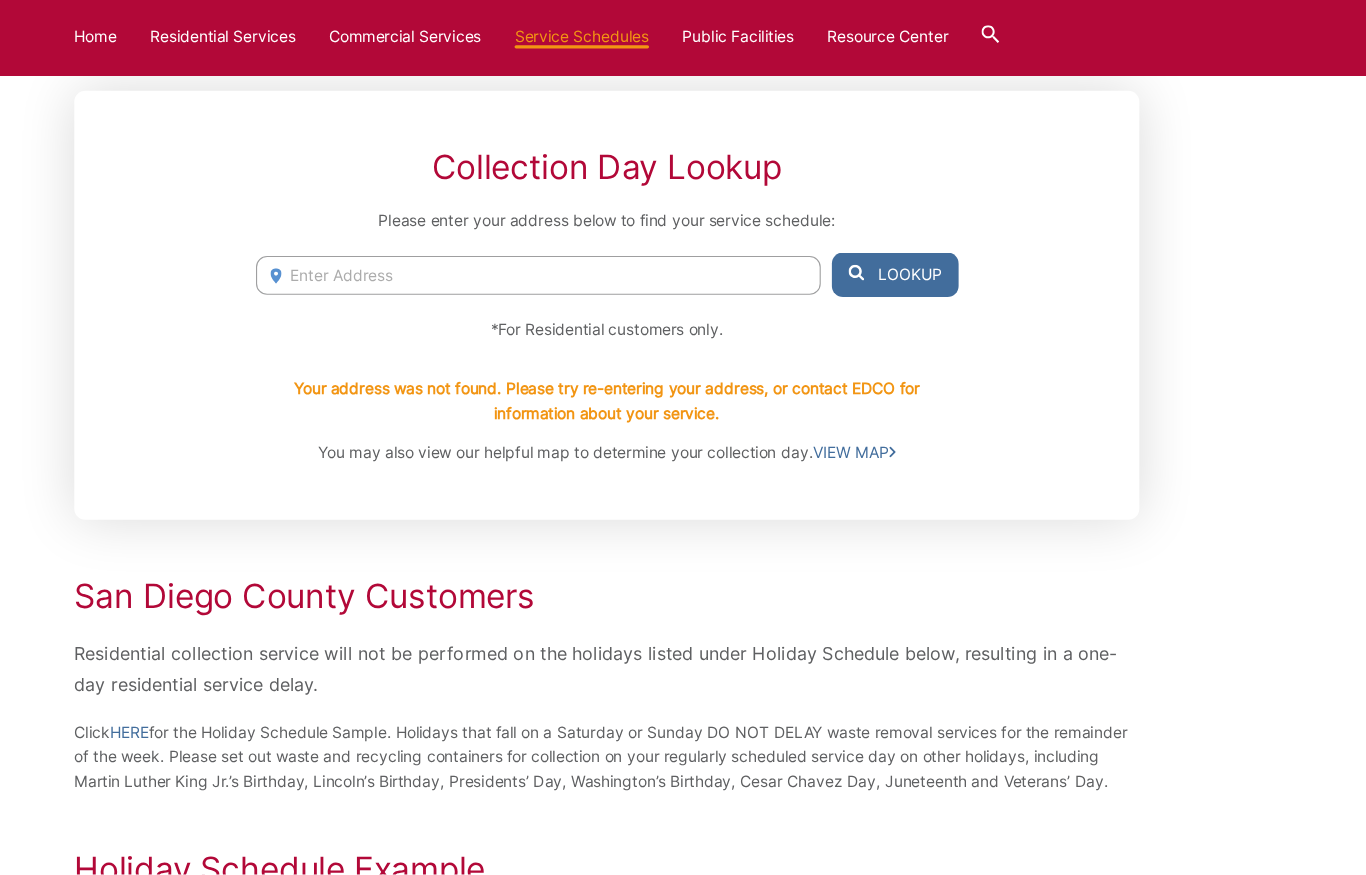 paste on "[NUMBER] [STREET], [CITY], [POSTAL_CODE]" 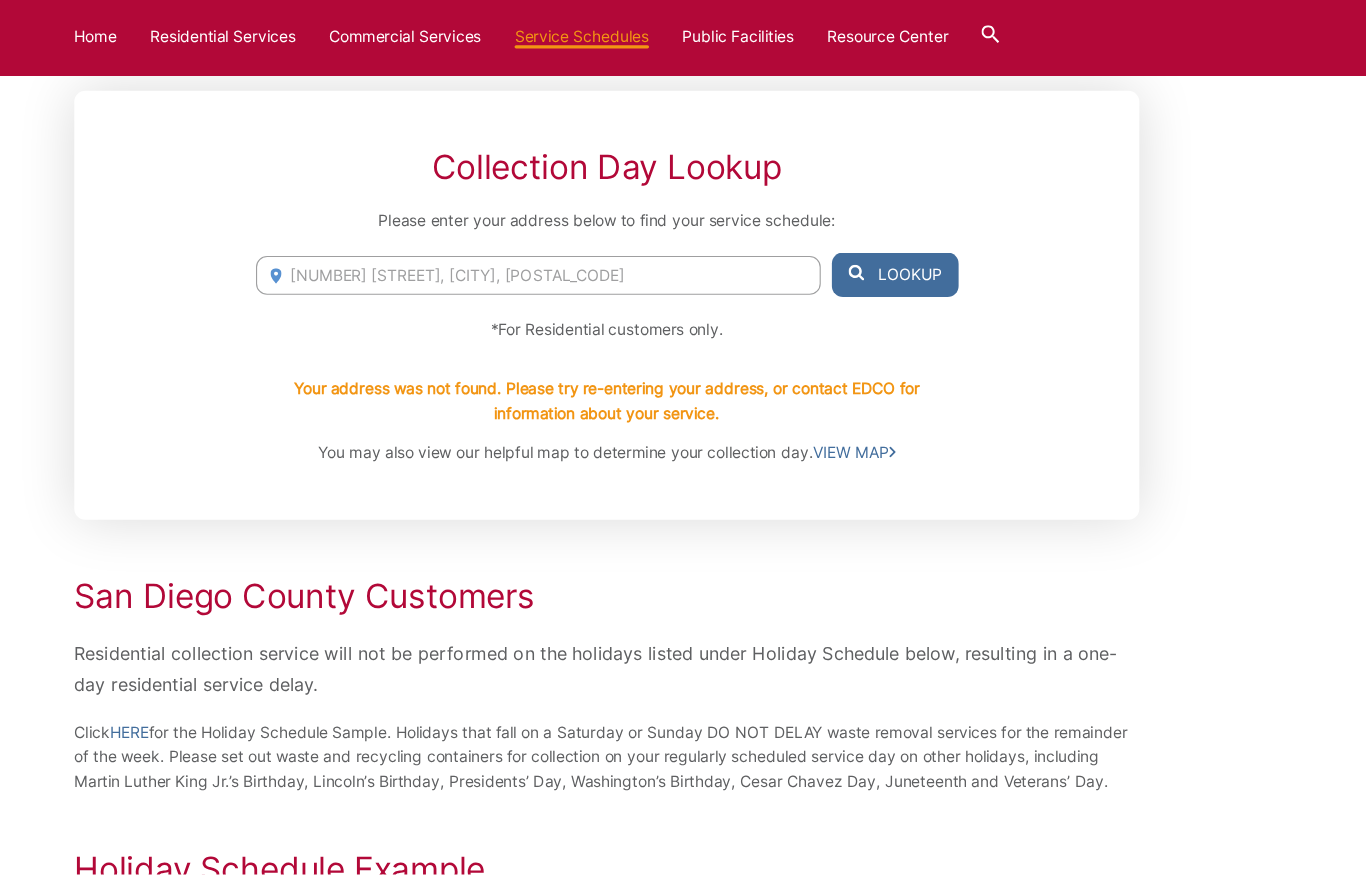 click on "[NUMBER] [STREET], [CITY], [POSTAL_CODE]" at bounding box center (621, 336) 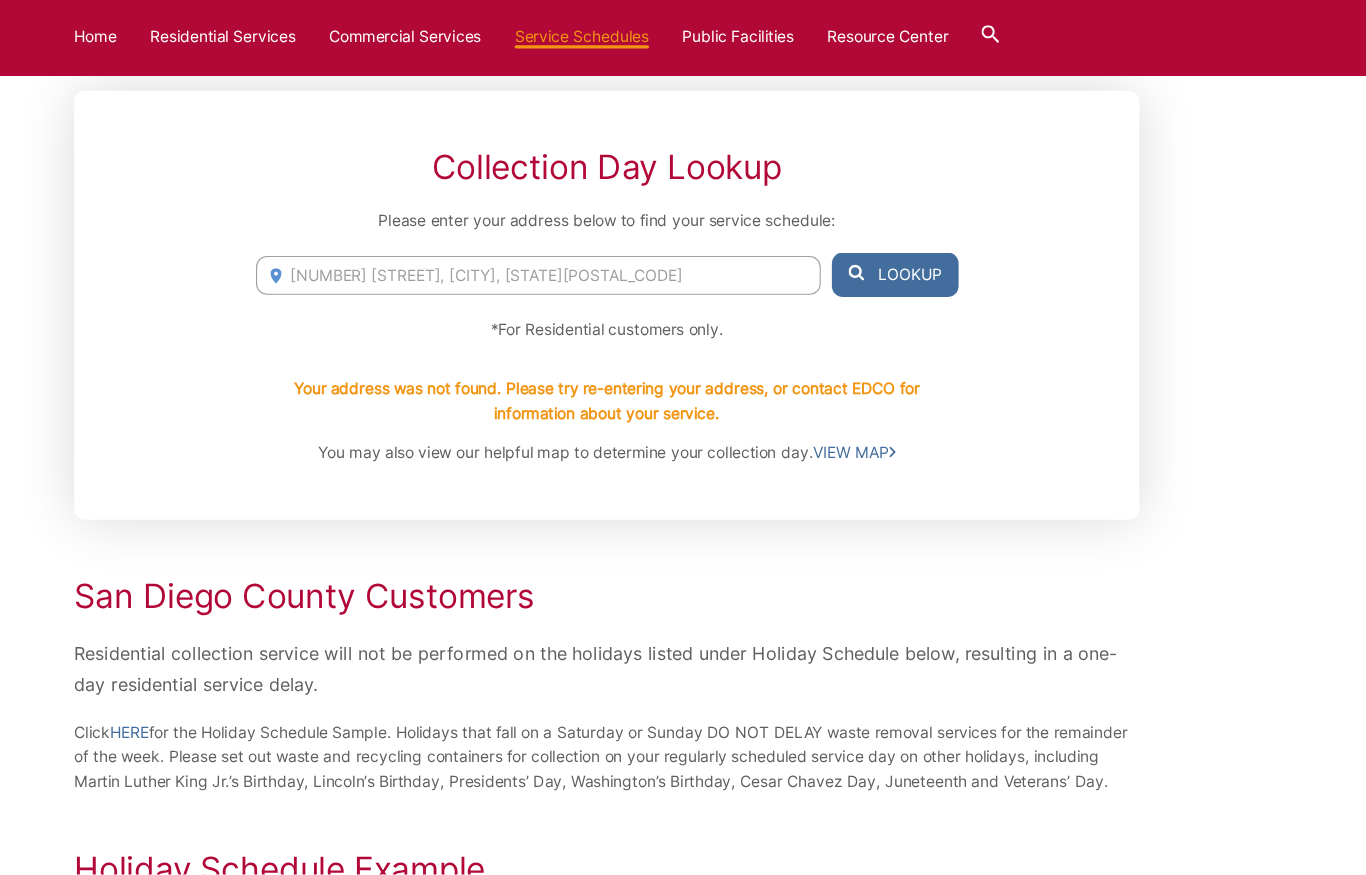 type on "[NUMBER] [STREET], [CITY], [STATE] [POSTAL_CODE]" 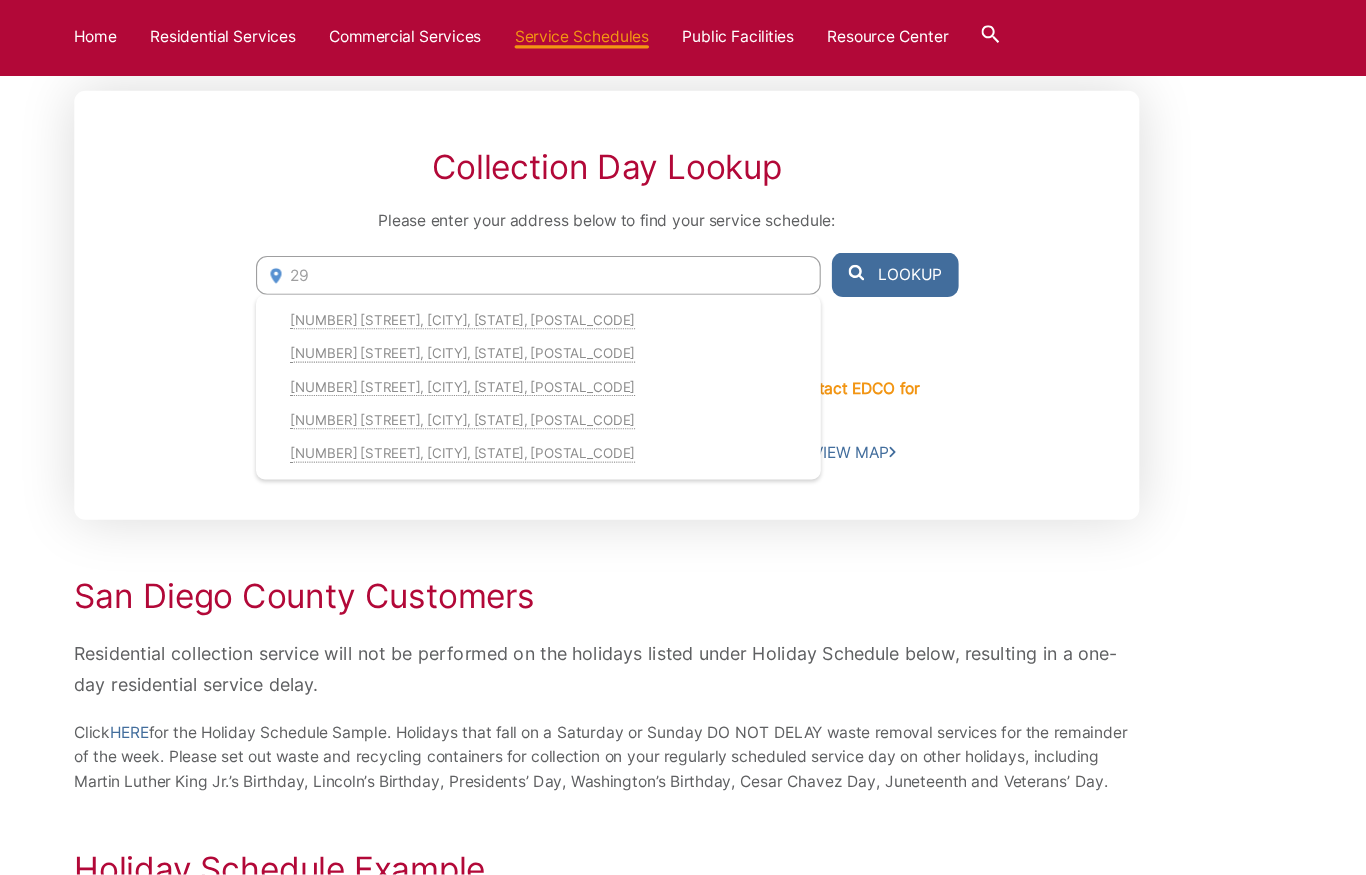 type on "2" 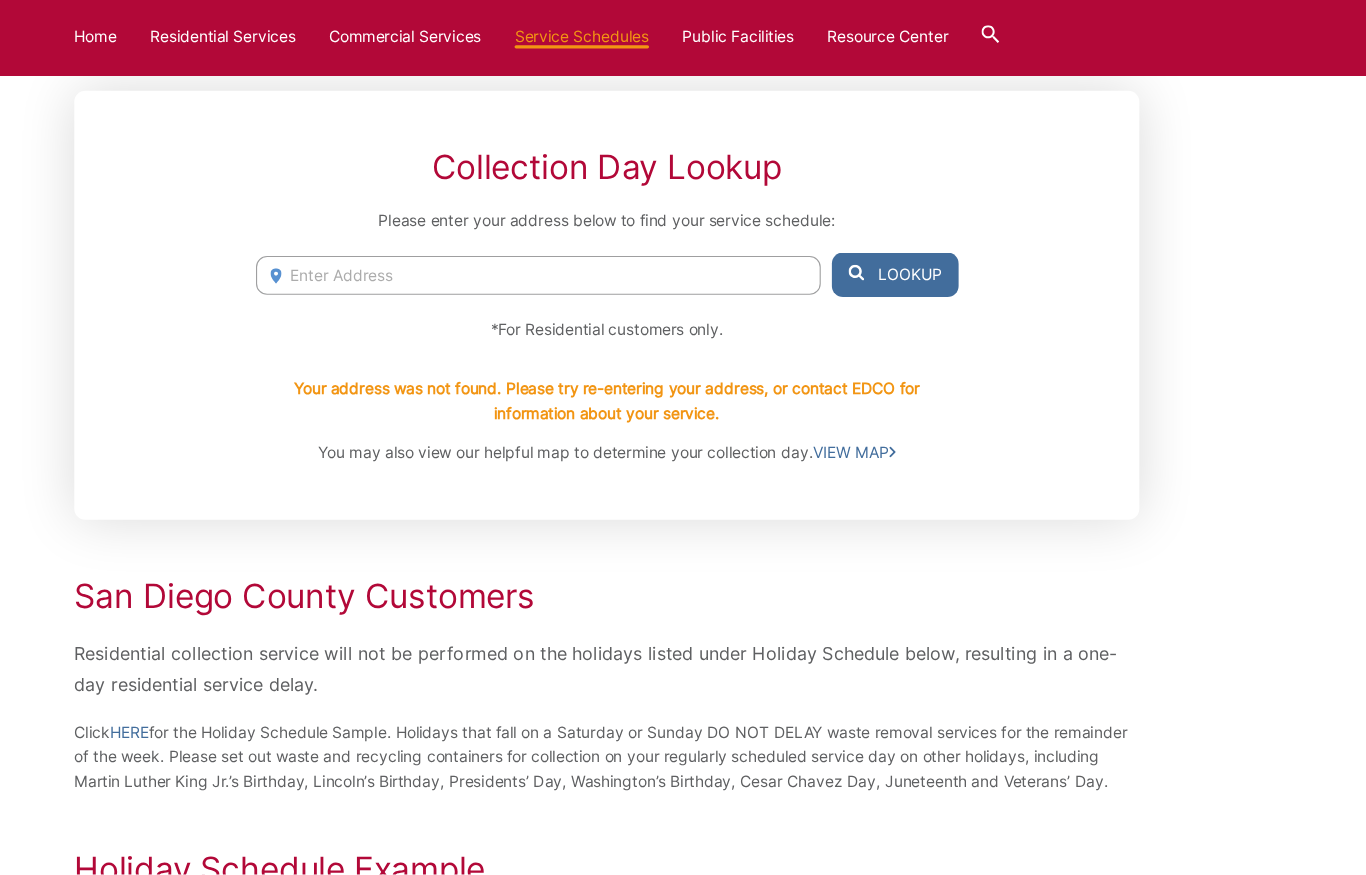 paste on "[NUMBER] [STREET], [CITY], [STATE] [POSTAL_CODE]" 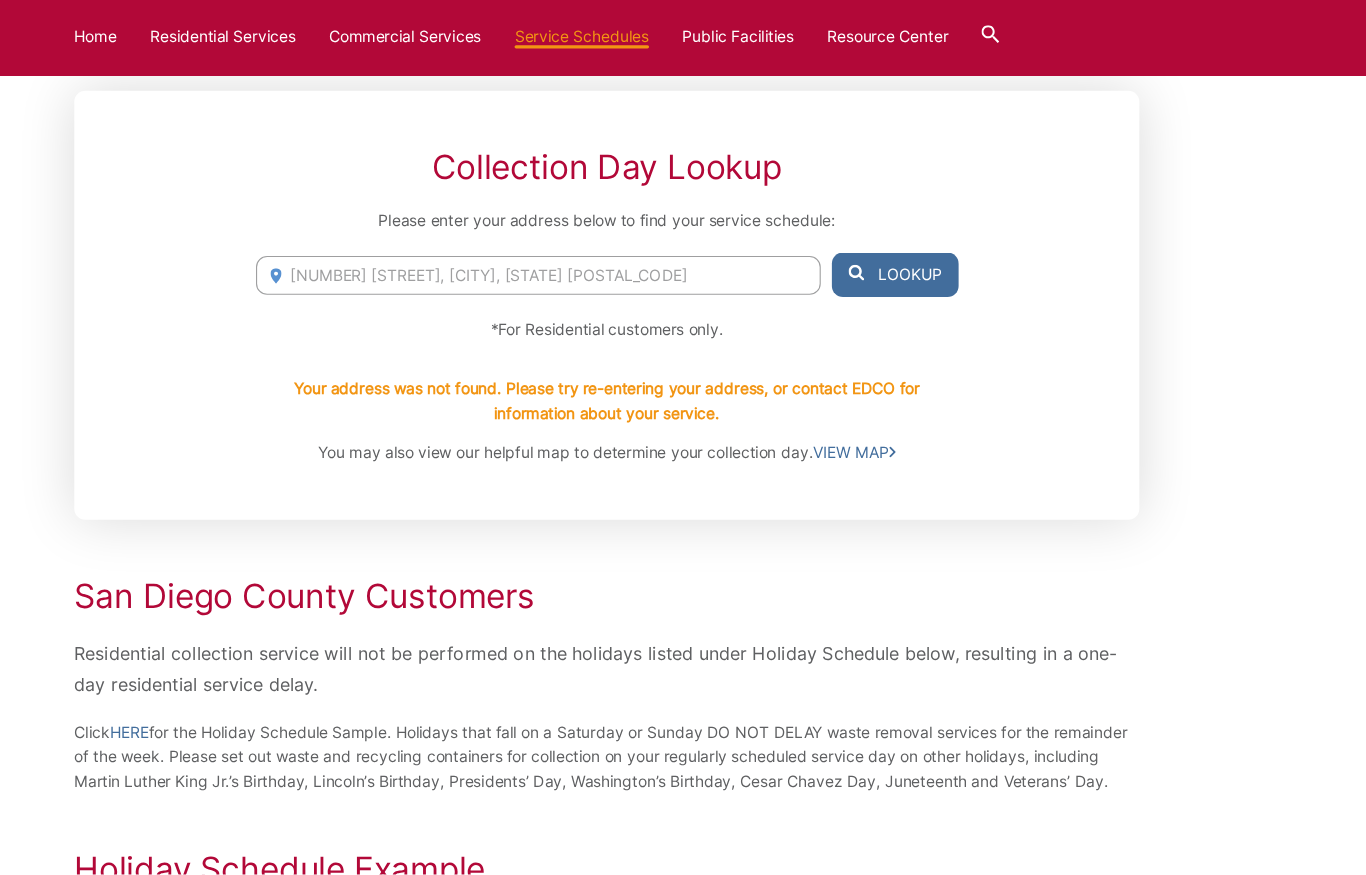click on "[NUMBER] [STREET], [CITY], [STATE] [POSTAL_CODE]" at bounding box center (621, 336) 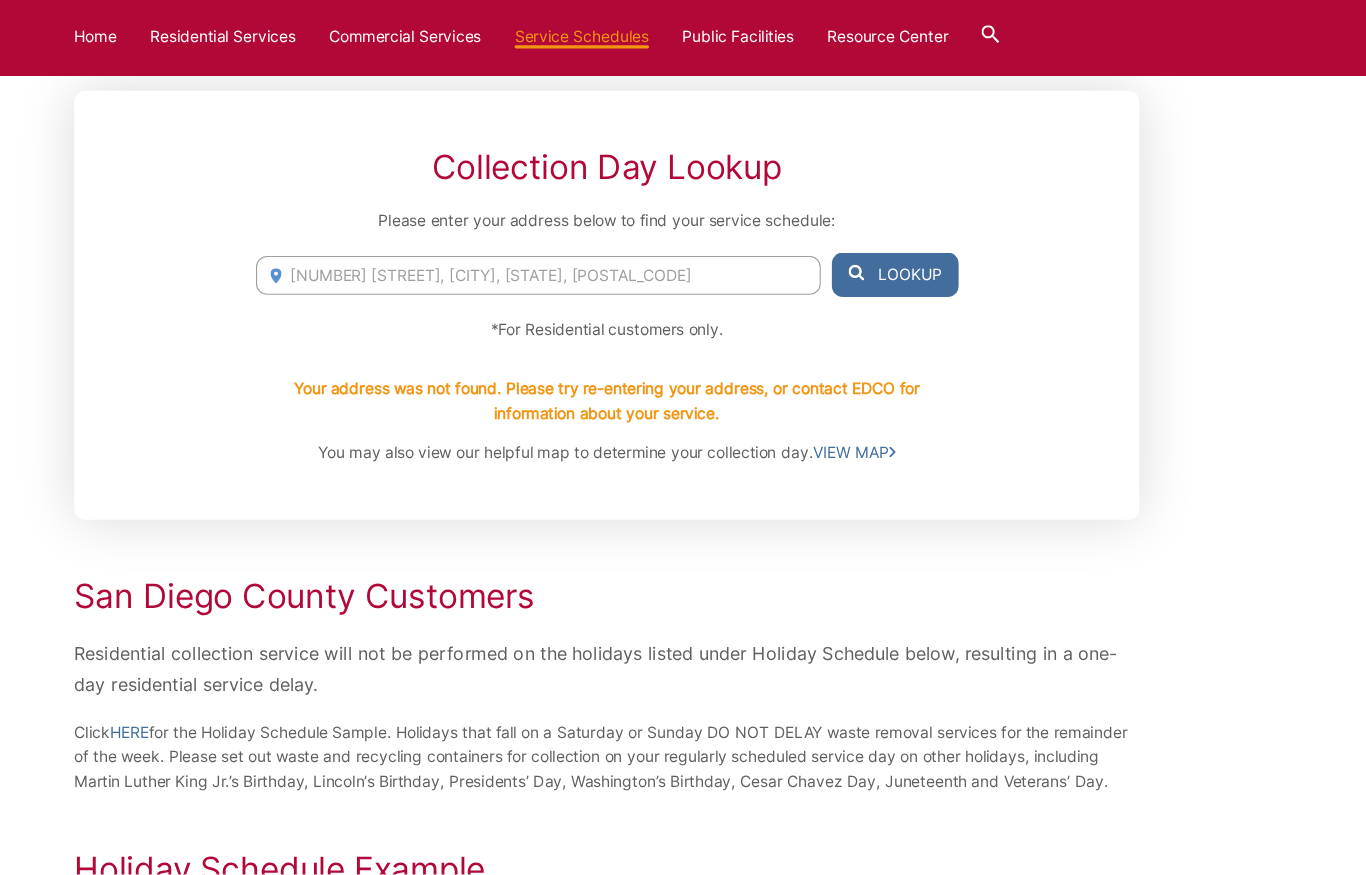 type on "[NUMBER] [STREET], [CITY], [STATE], [POSTAL_CODE]" 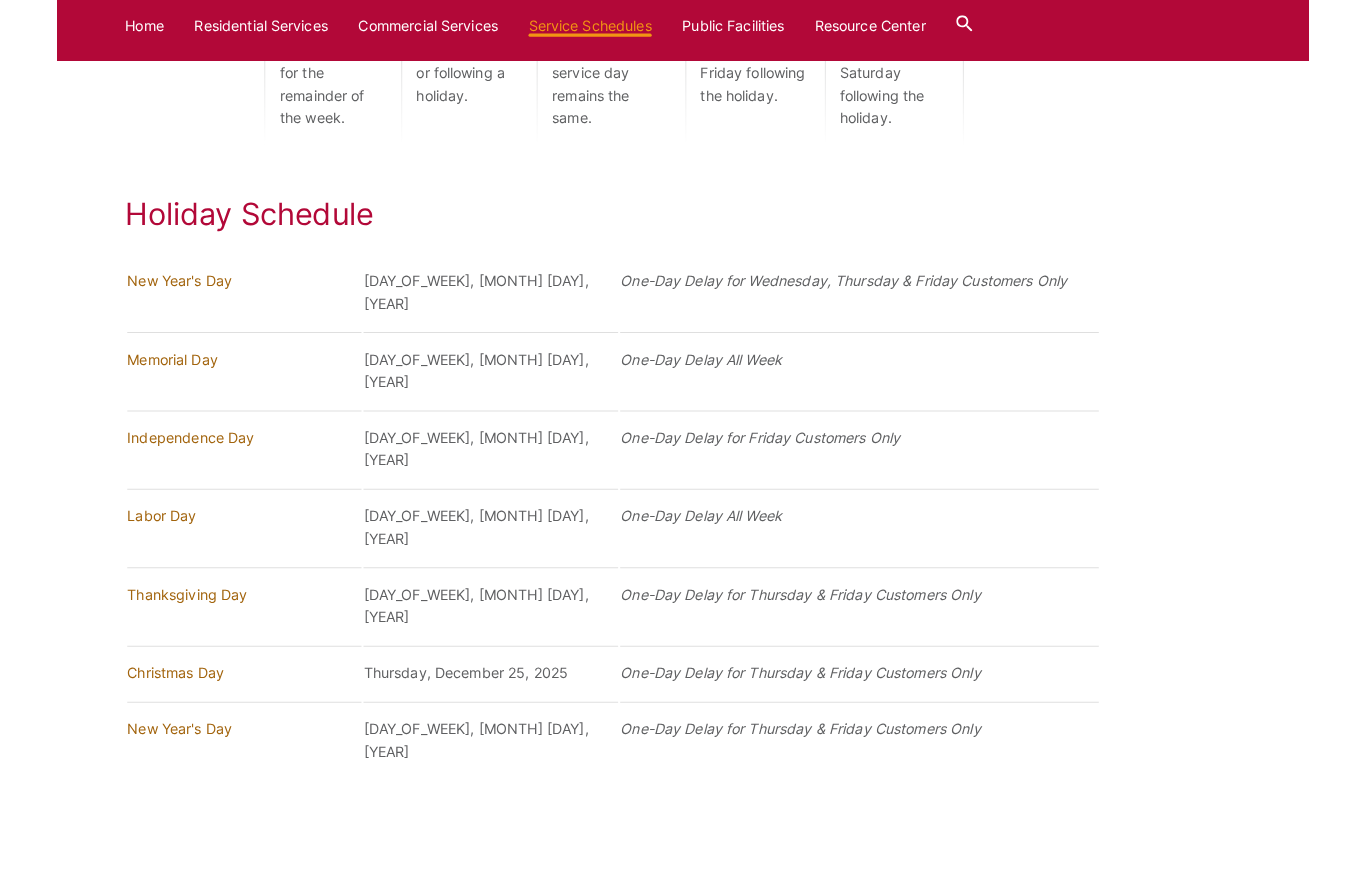 scroll, scrollTop: 1385, scrollLeft: 0, axis: vertical 